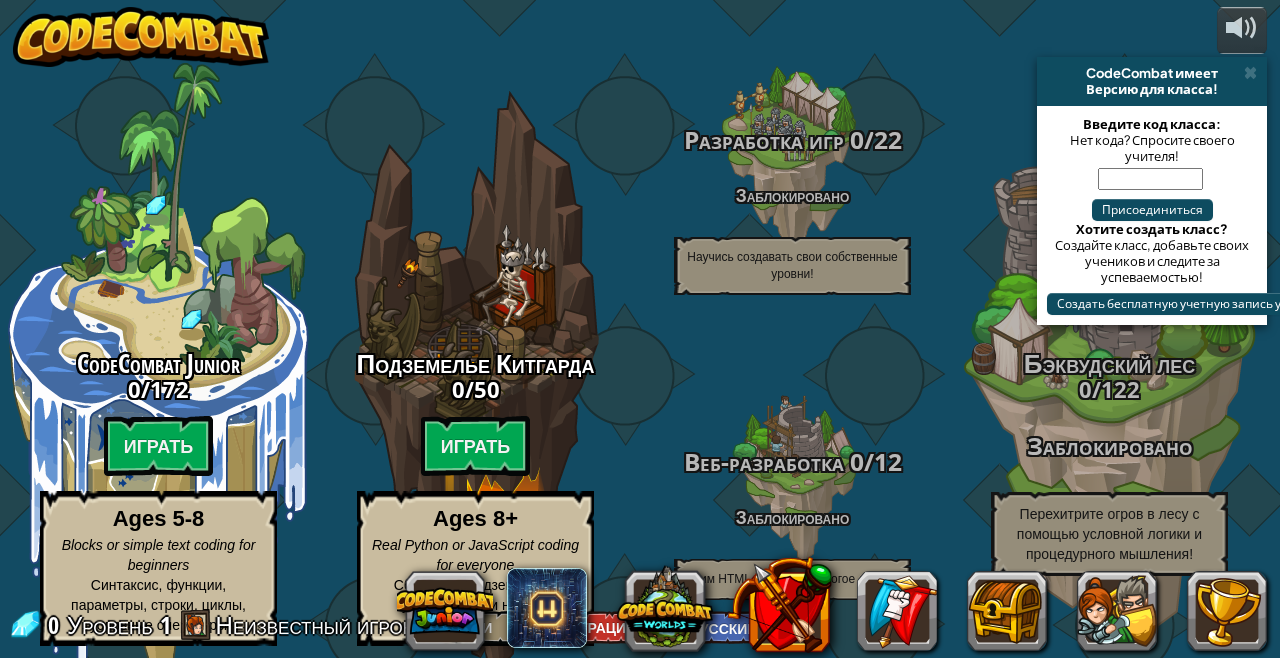 select on "ru" 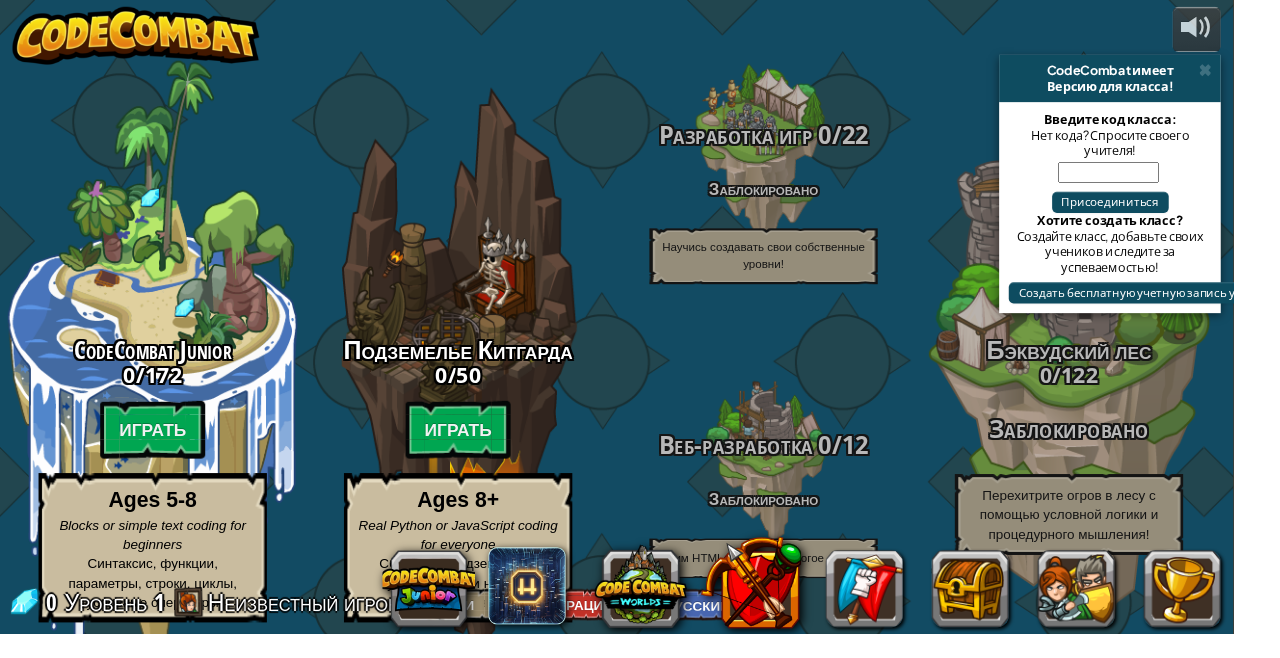 click at bounding box center [1250, 73] 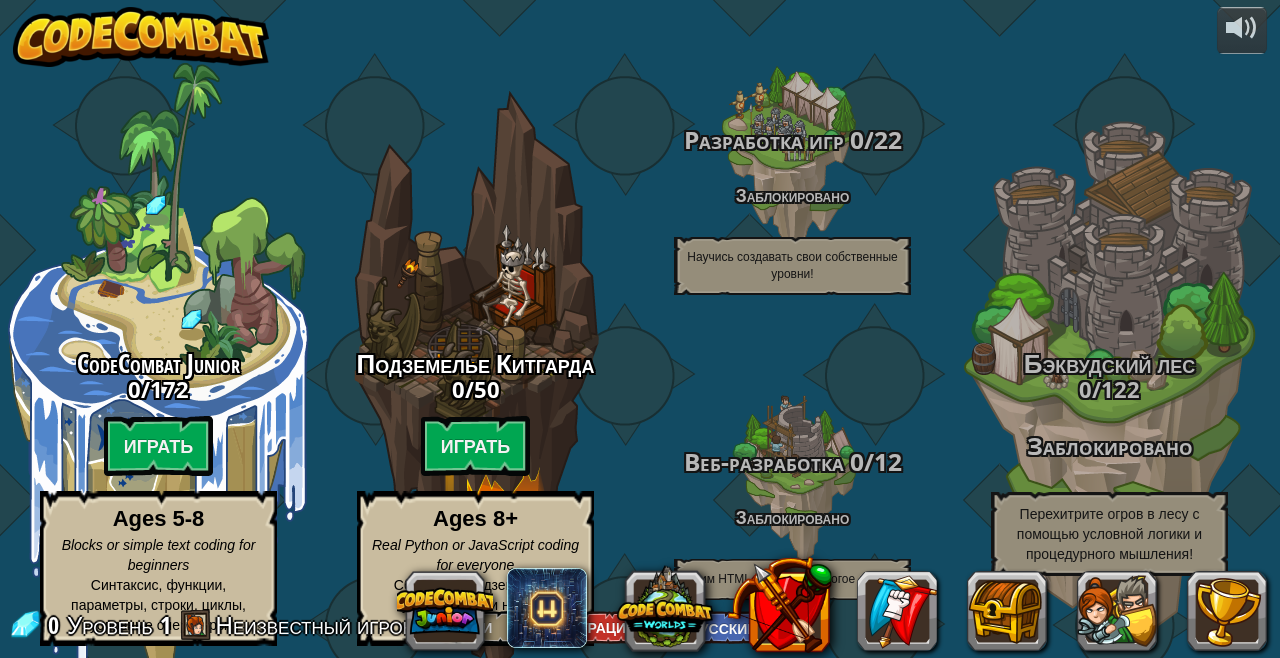 scroll, scrollTop: 0, scrollLeft: 1, axis: horizontal 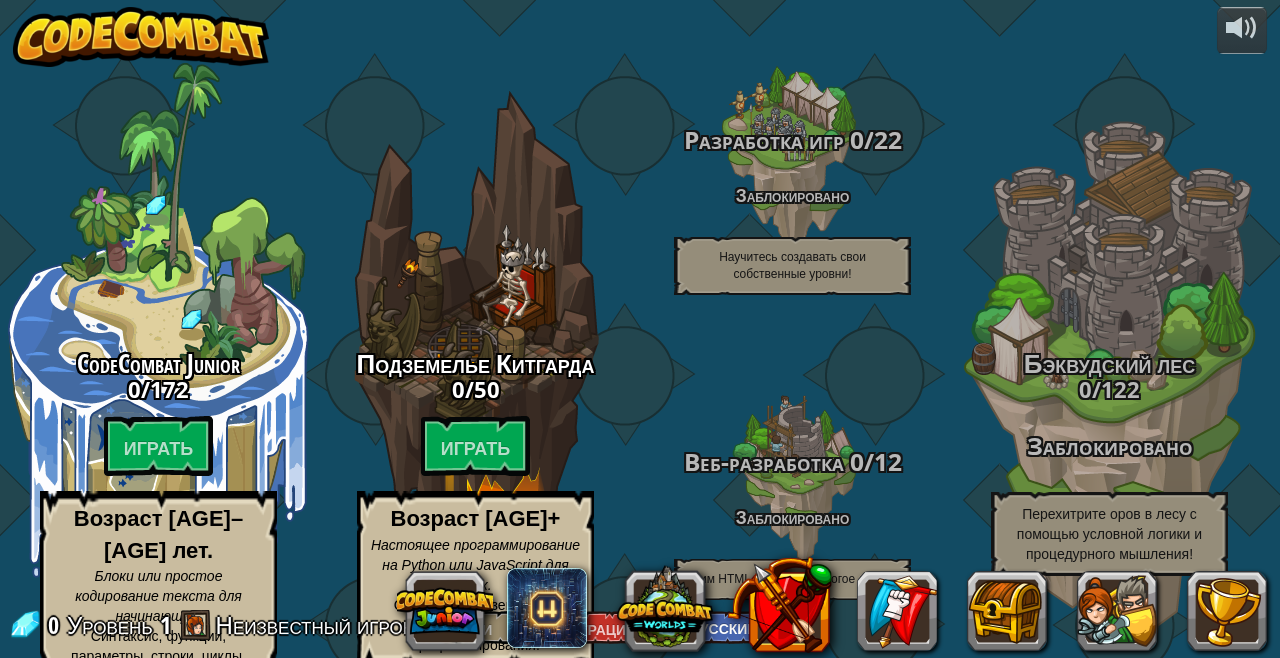 click on "Играть" at bounding box center [476, 448] 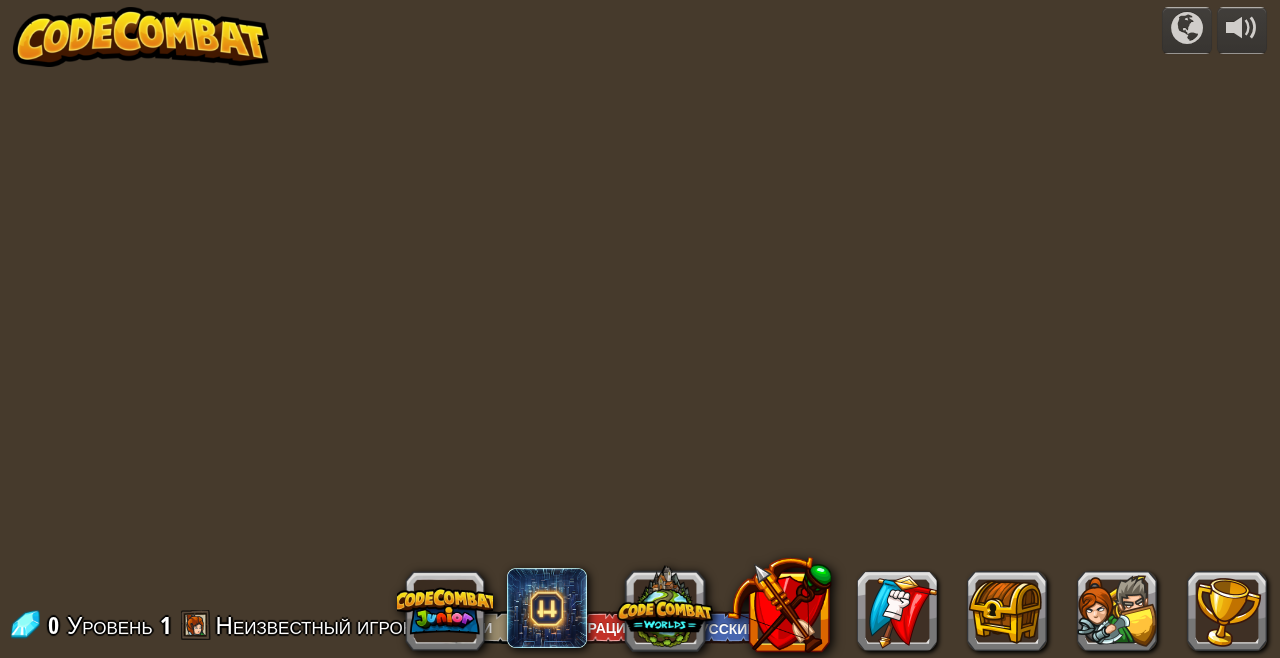 select on "ru" 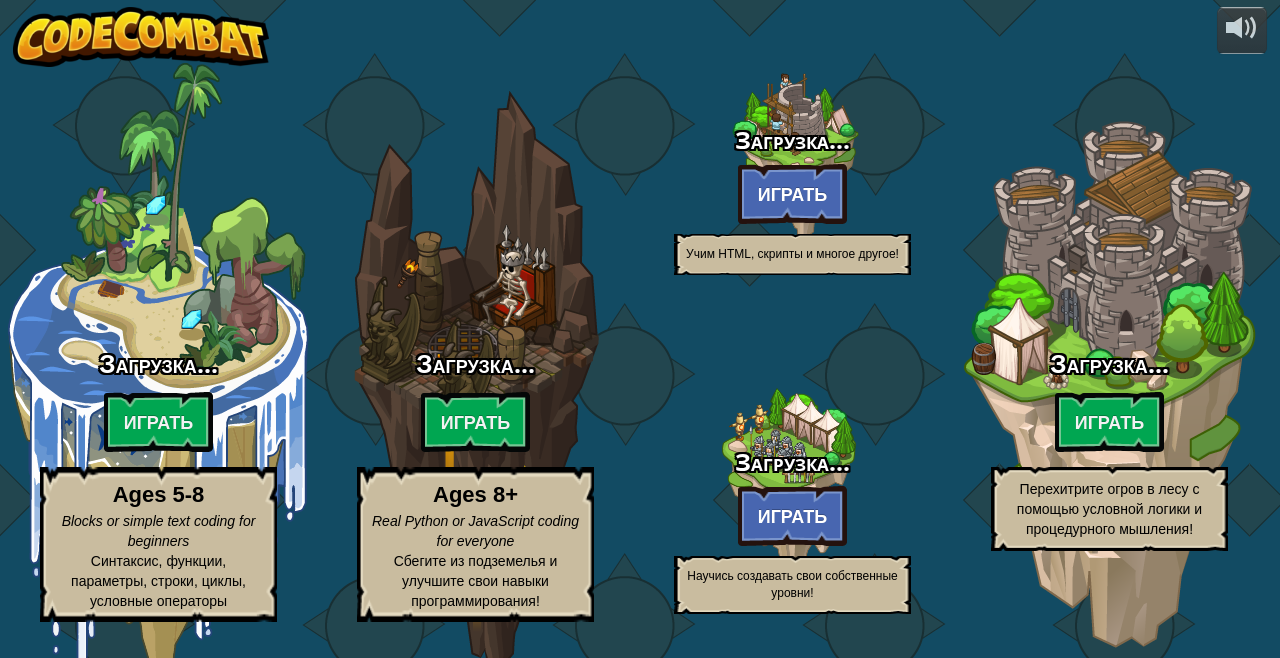select on "ru" 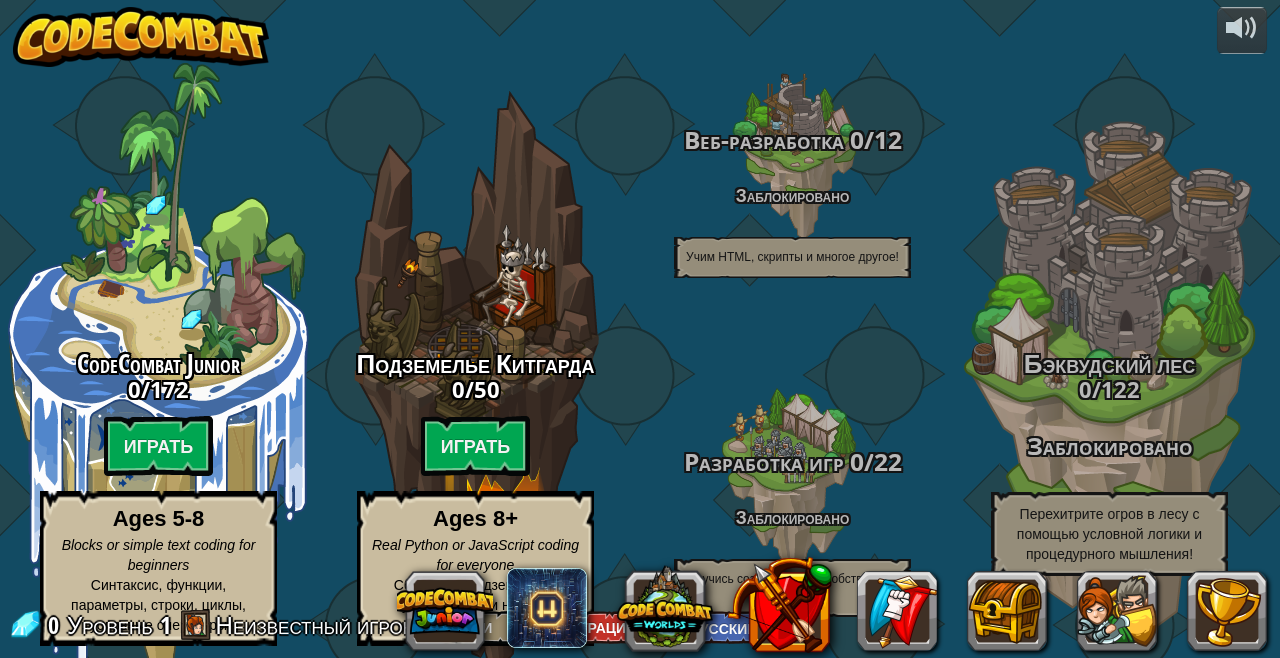 select on "ru" 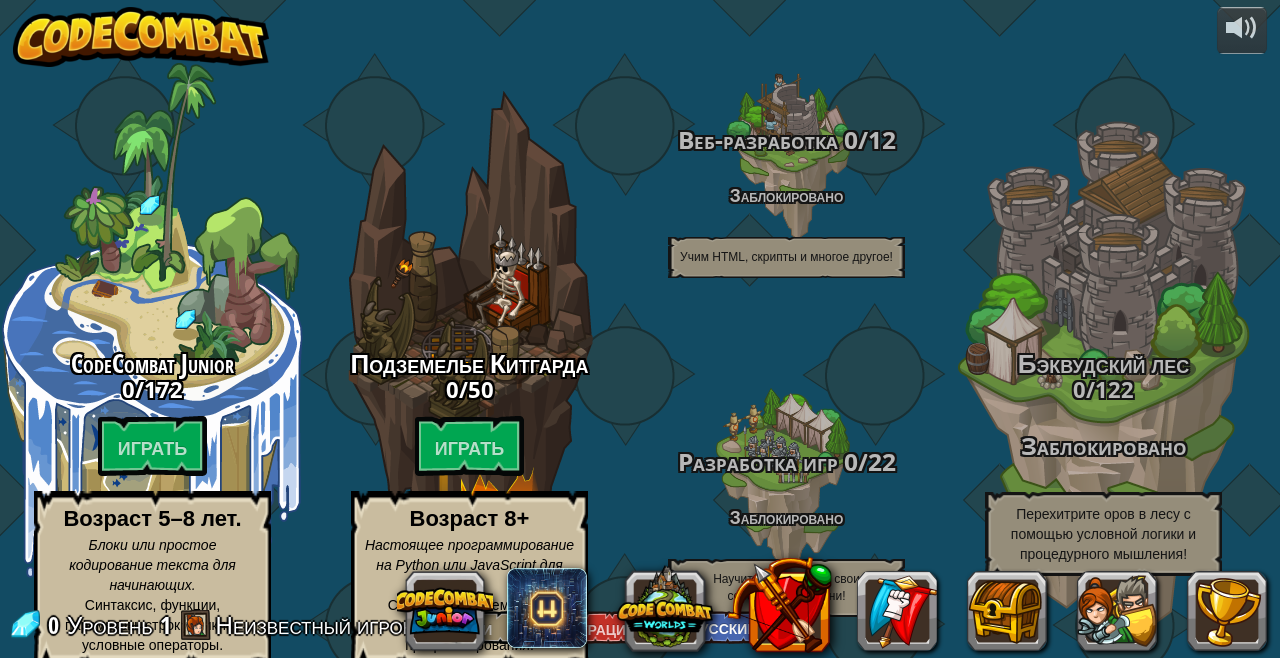 click on "Неизвестный игрок" at bounding box center [314, 625] 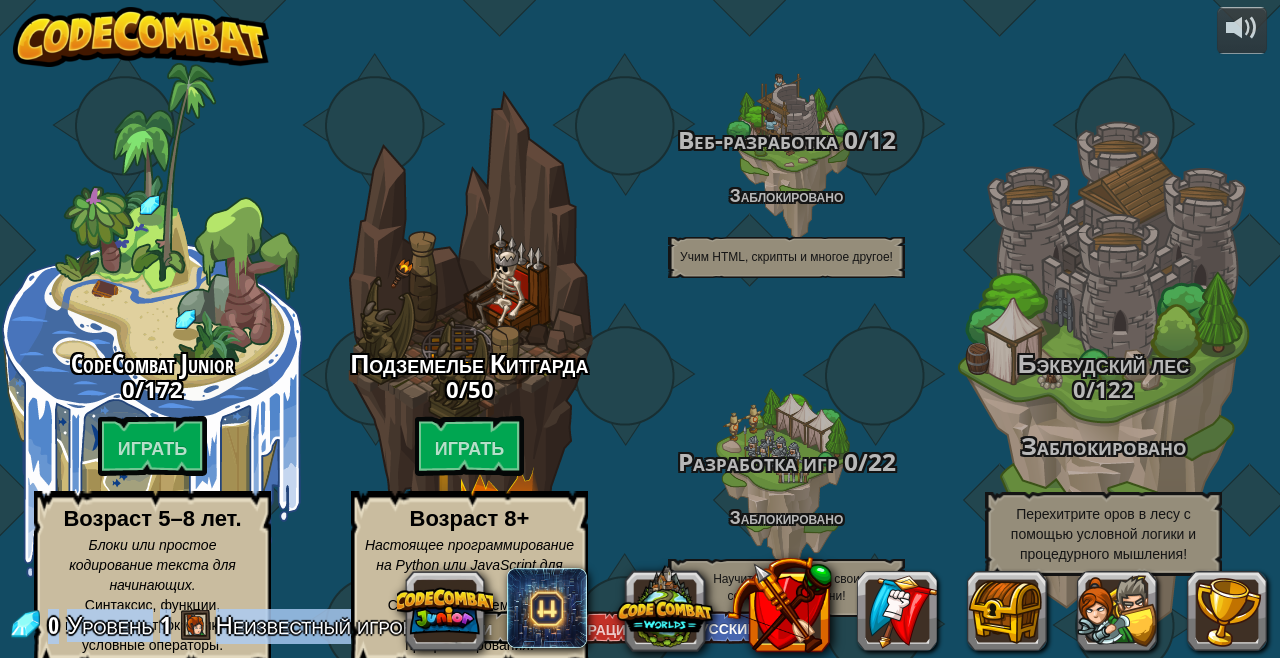 click on "Неизвестный игрок" at bounding box center [314, 625] 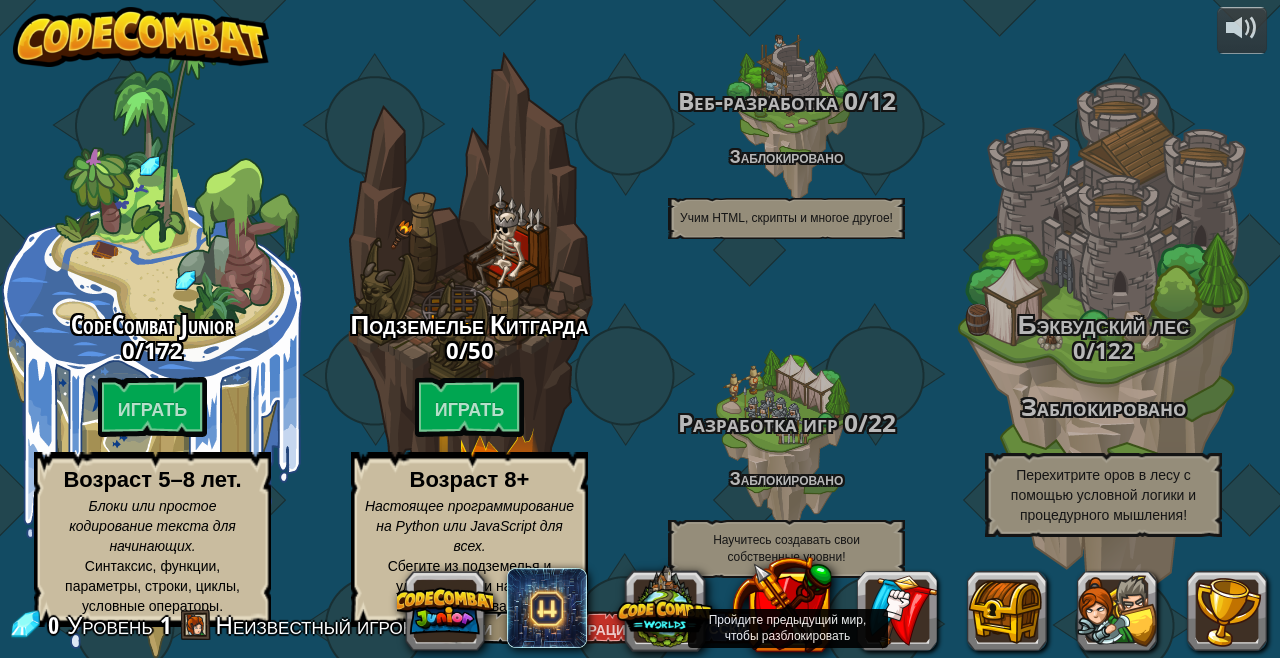 scroll, scrollTop: 0, scrollLeft: 6, axis: horizontal 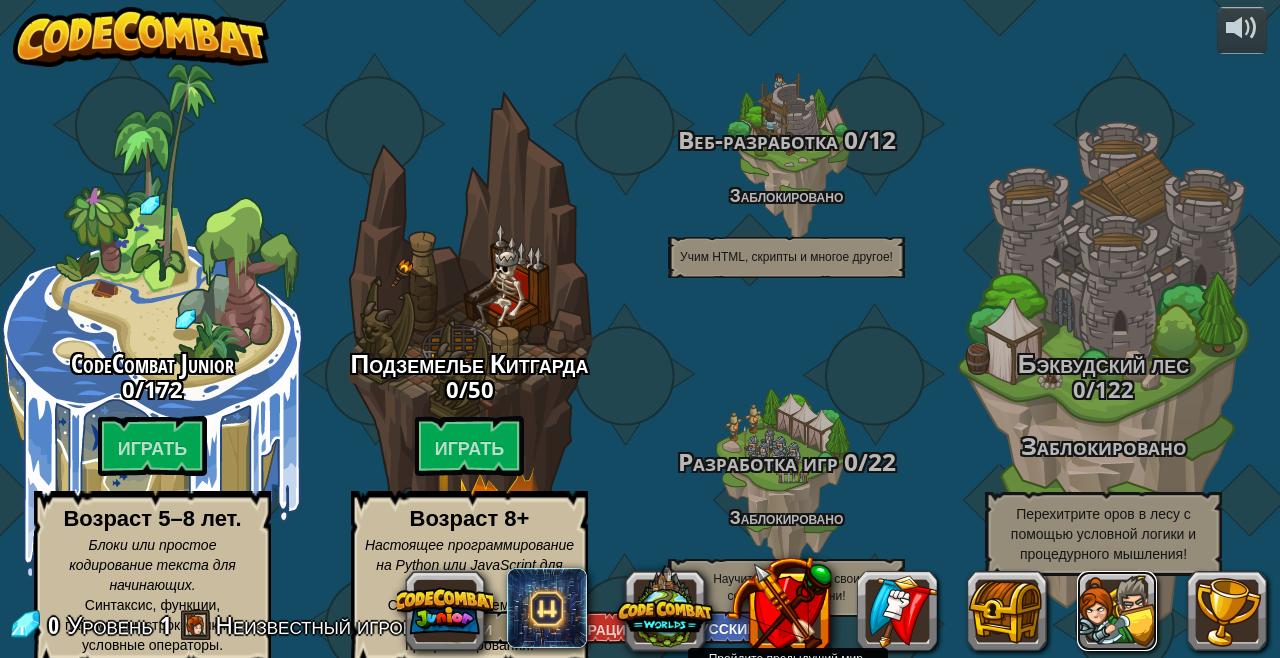click at bounding box center (1117, 611) 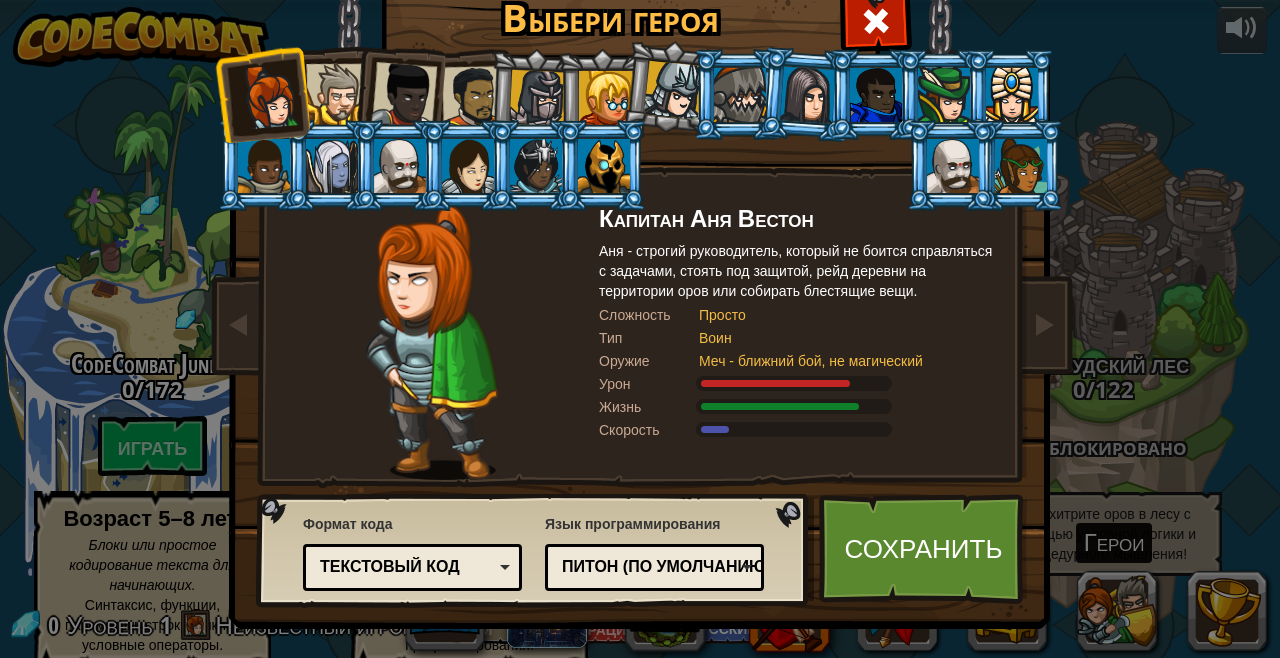 click at bounding box center (876, 21) 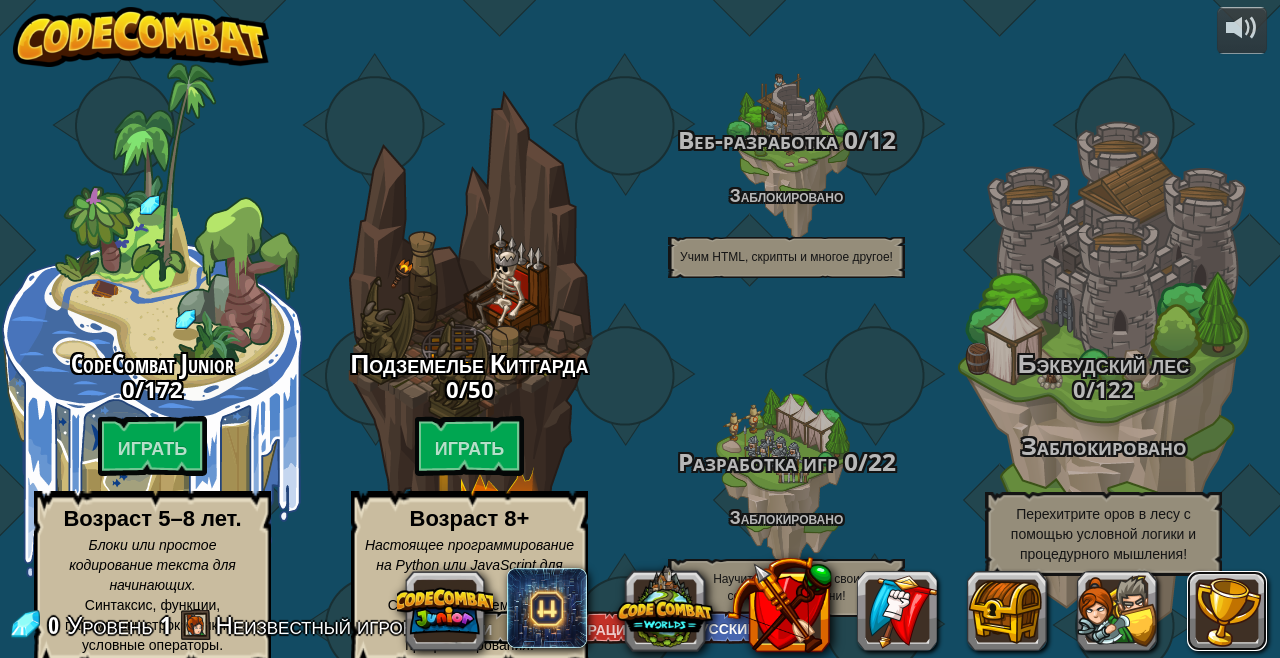 click at bounding box center [1227, 611] 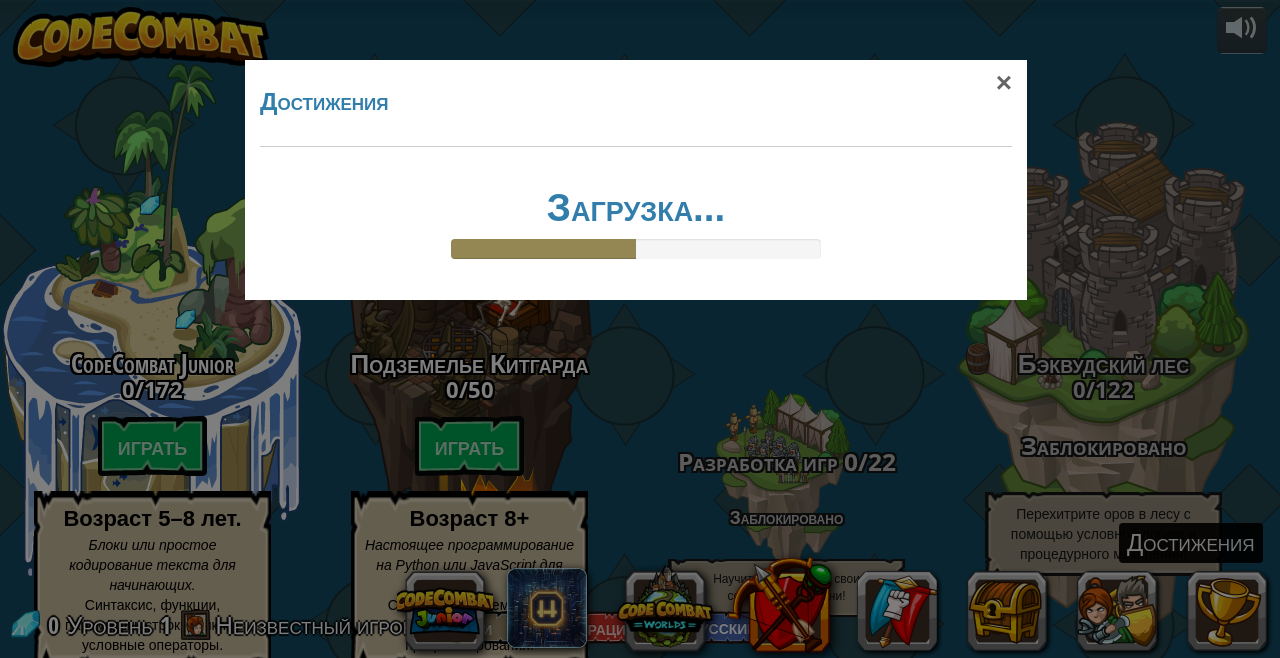 click on "×" at bounding box center (1004, 82) 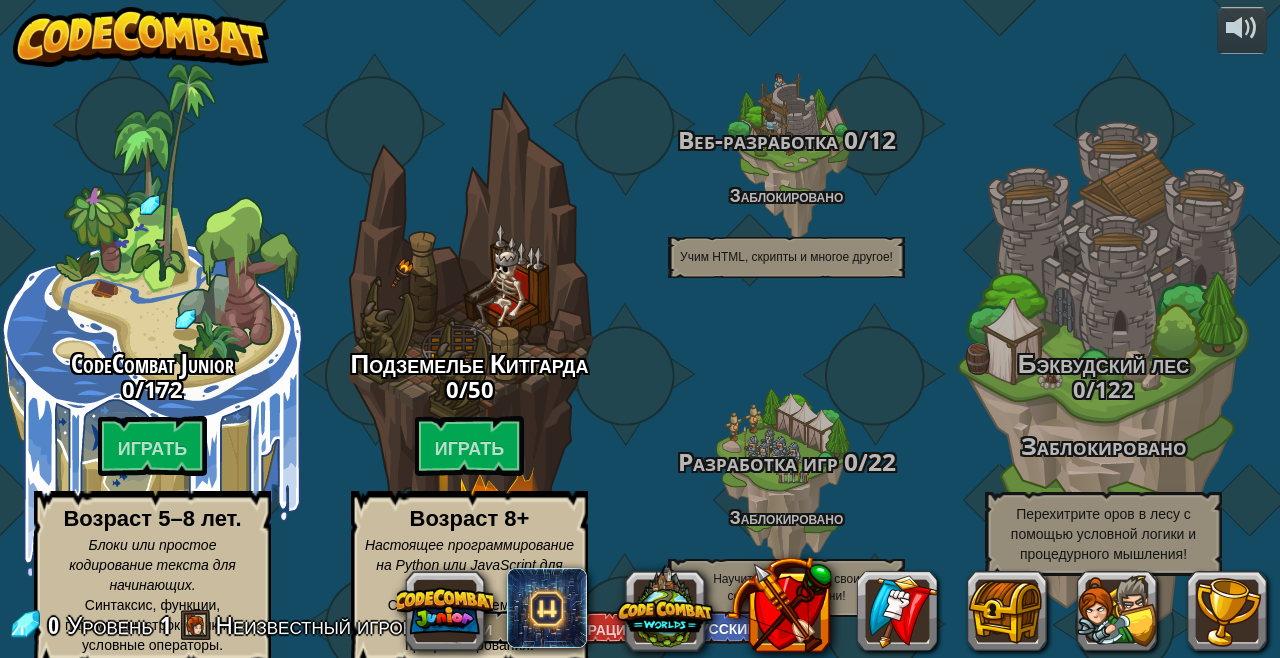 click at bounding box center [445, 611] 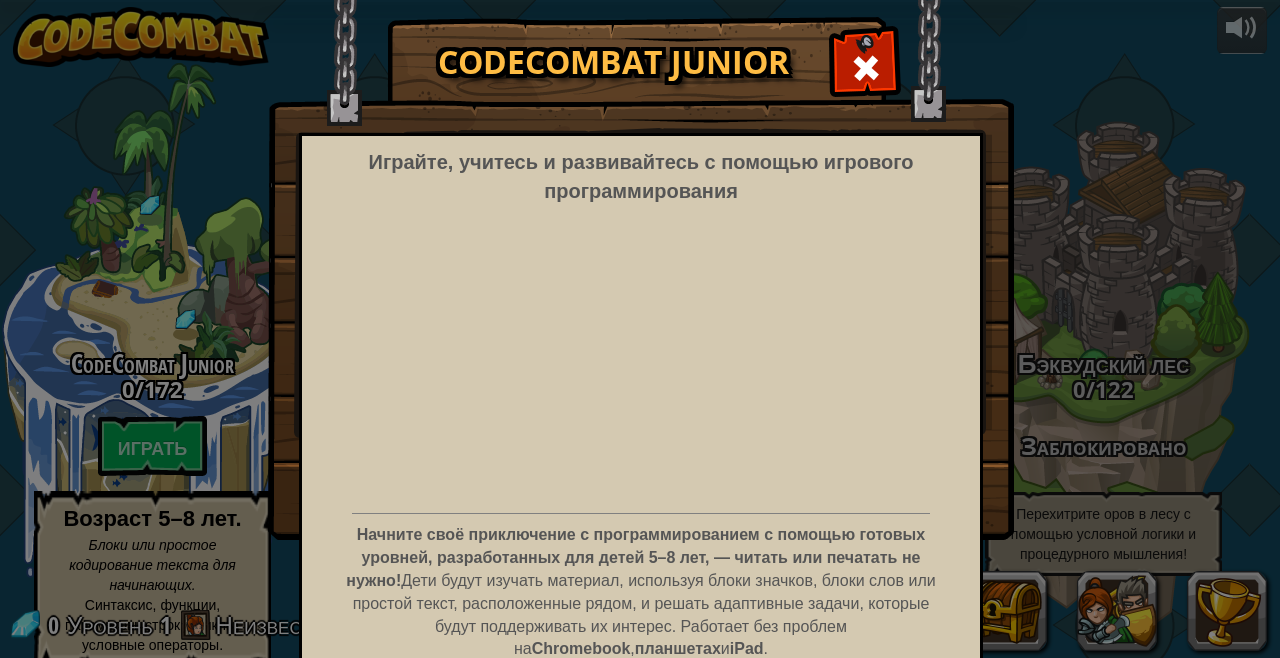 scroll, scrollTop: 0, scrollLeft: 0, axis: both 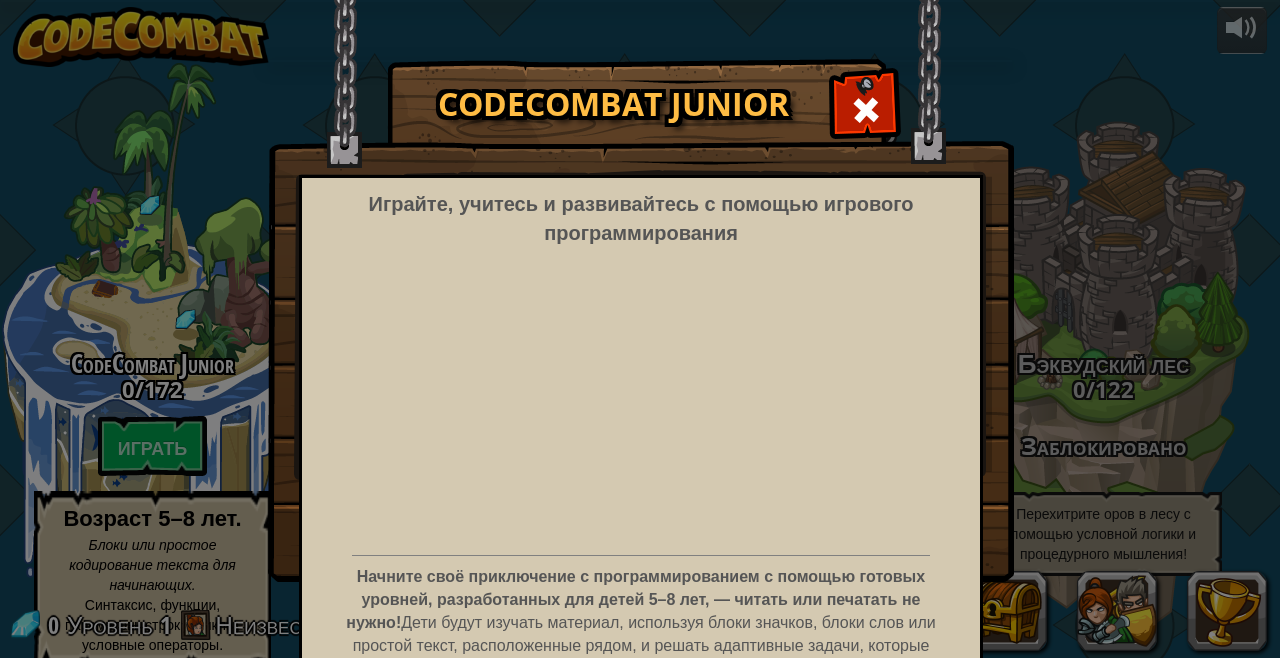 click at bounding box center [866, 110] 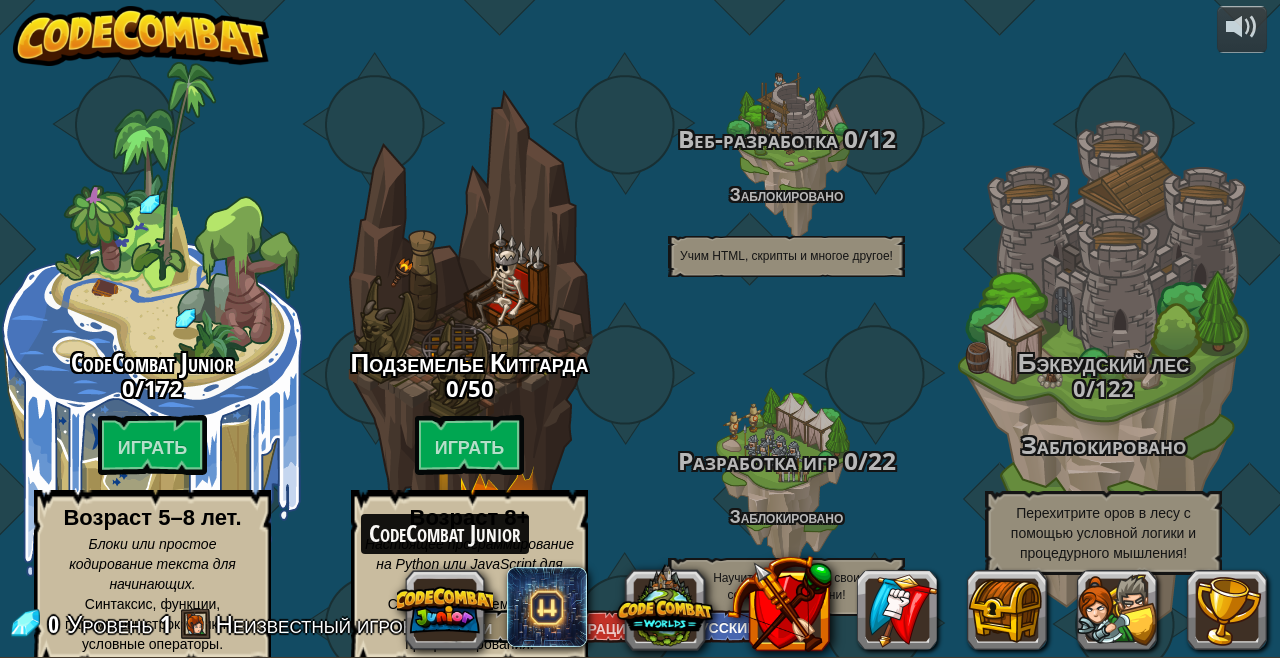 click at bounding box center [779, 603] 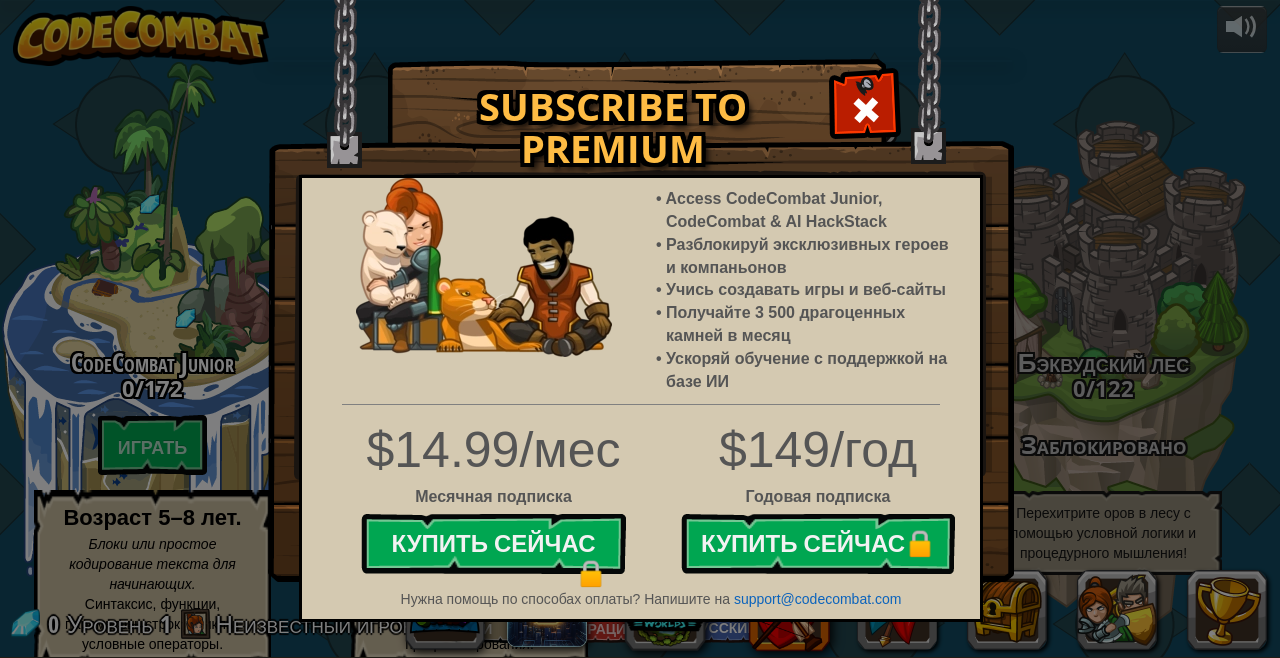 click at bounding box center [866, 110] 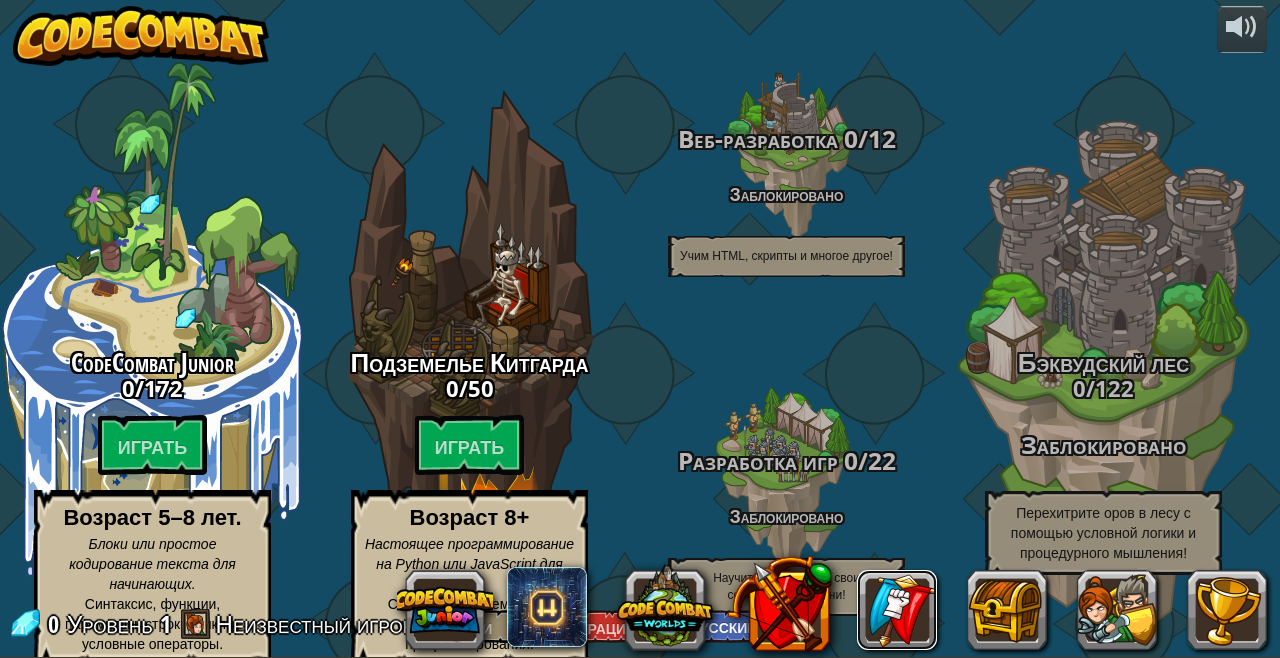 click at bounding box center [897, 610] 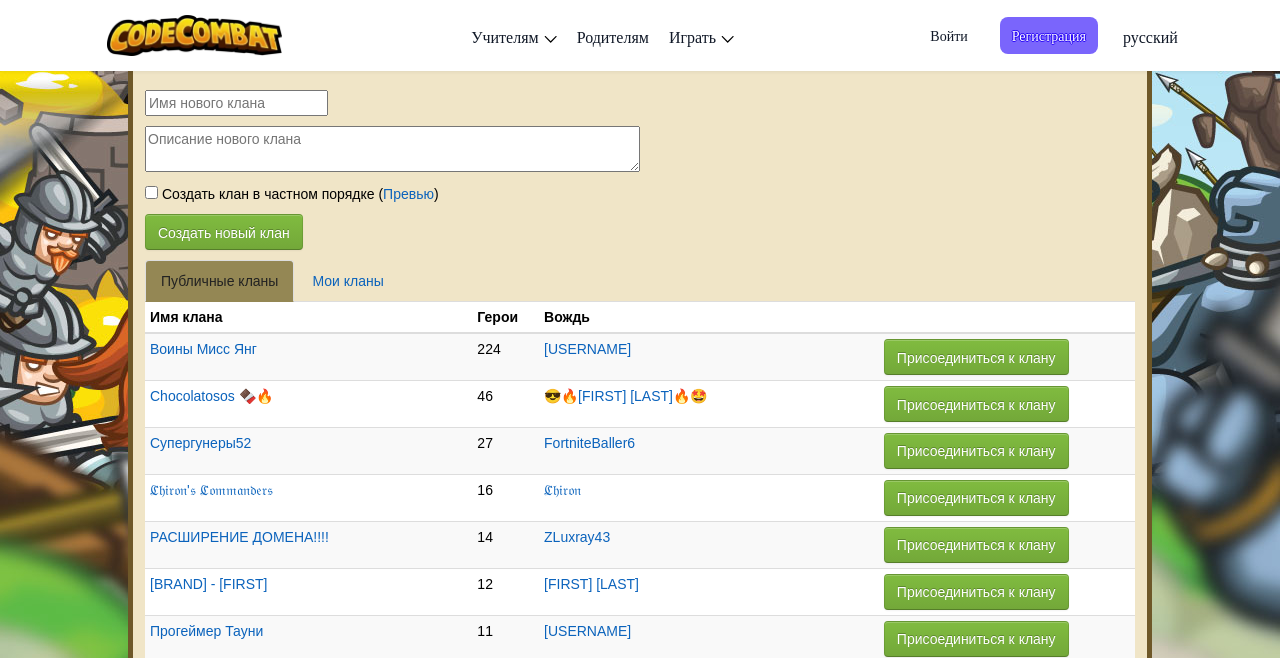 click on "Войти" at bounding box center [948, 35] 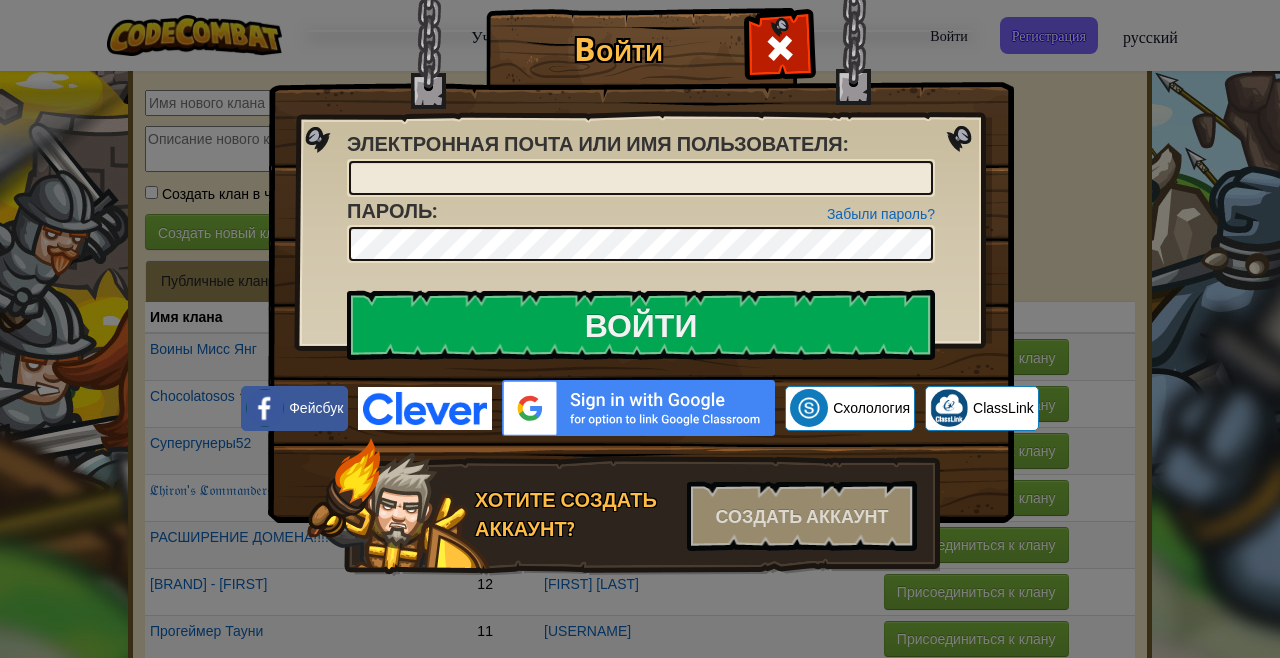 click on "Войти Неизвестная ошибка. Электронная почта или имя пользователя  : Забыли пароль? Пароль  : Войти Входим... Фейсбук Схолология ClassLink Хотите создать аккаунт? Создать аккаунт" at bounding box center (640, 329) 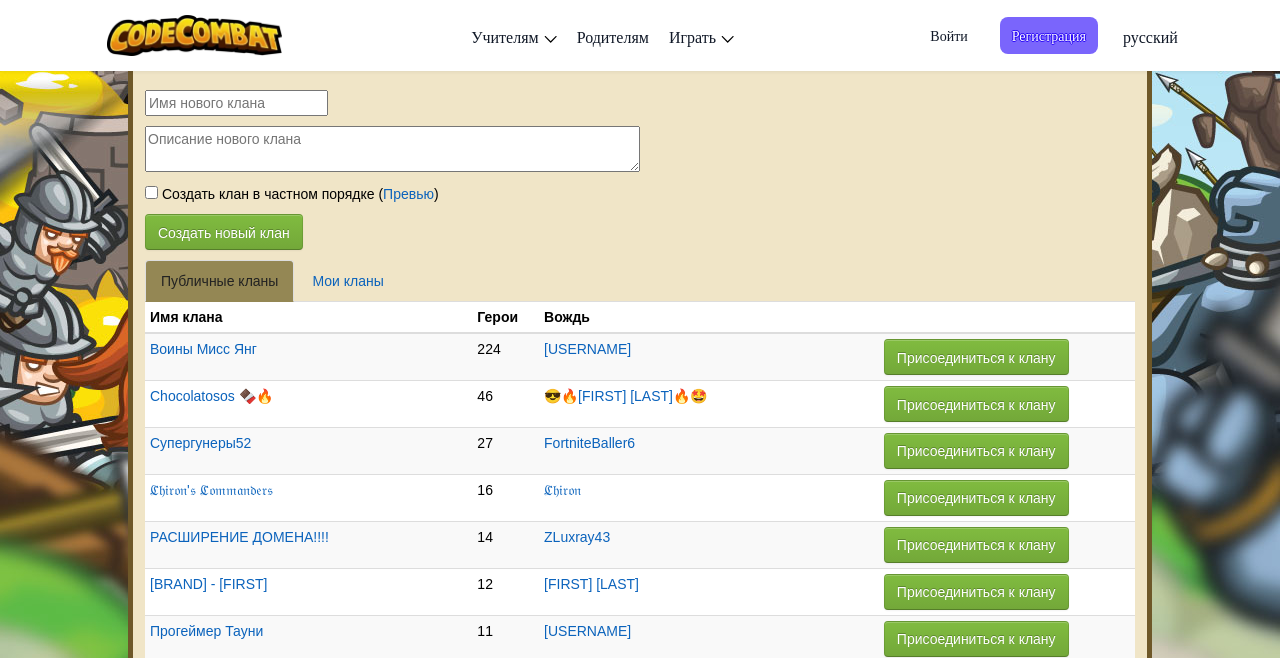 click on "Войти" at bounding box center (948, 35) 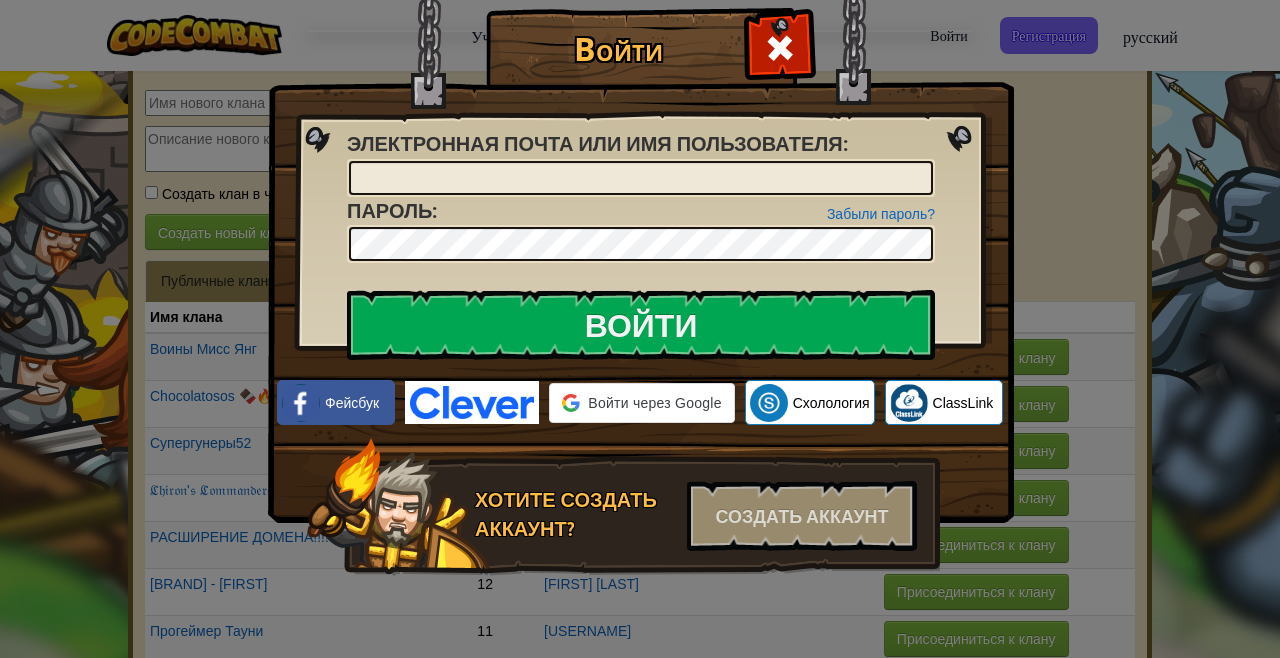 click on "Забыли пароль? Пароль  :" at bounding box center [641, 230] 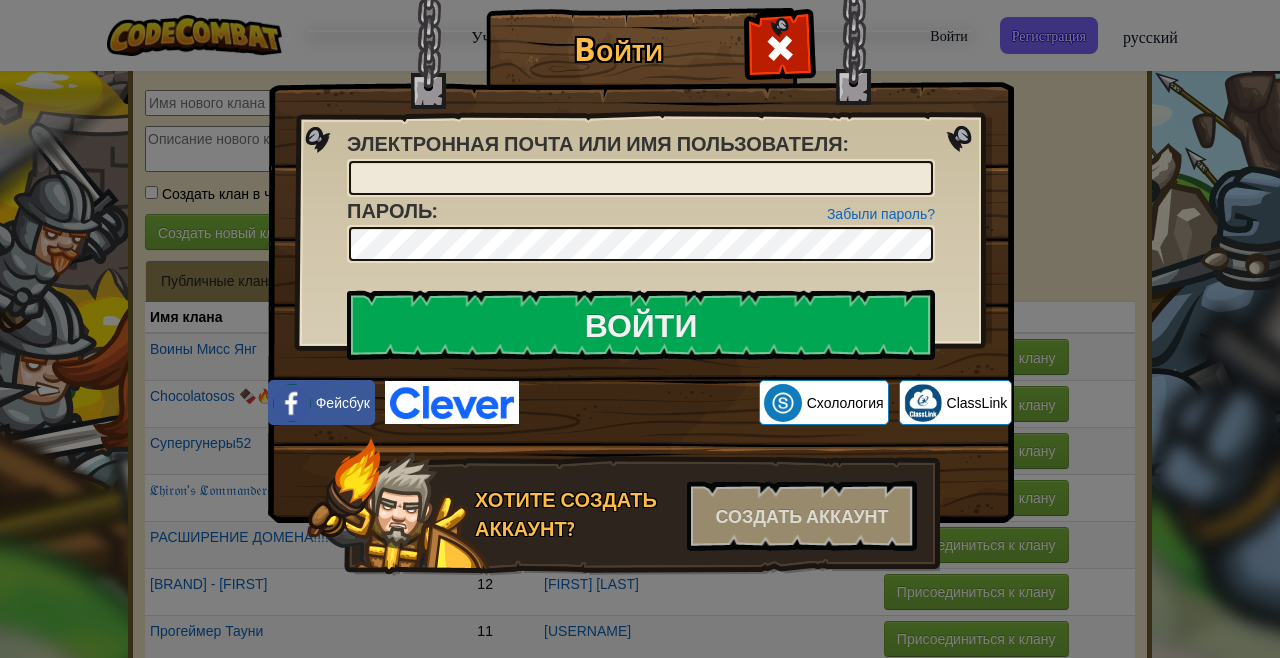 click on "Войти Неизвестная ошибка. Электронная почта или имя пользователя  : Забыли пароль? Пароль  : Войти Входим... Фейсбук Схолология ClassLink Хотите создать аккаунт? Создать аккаунт" at bounding box center [640, 329] 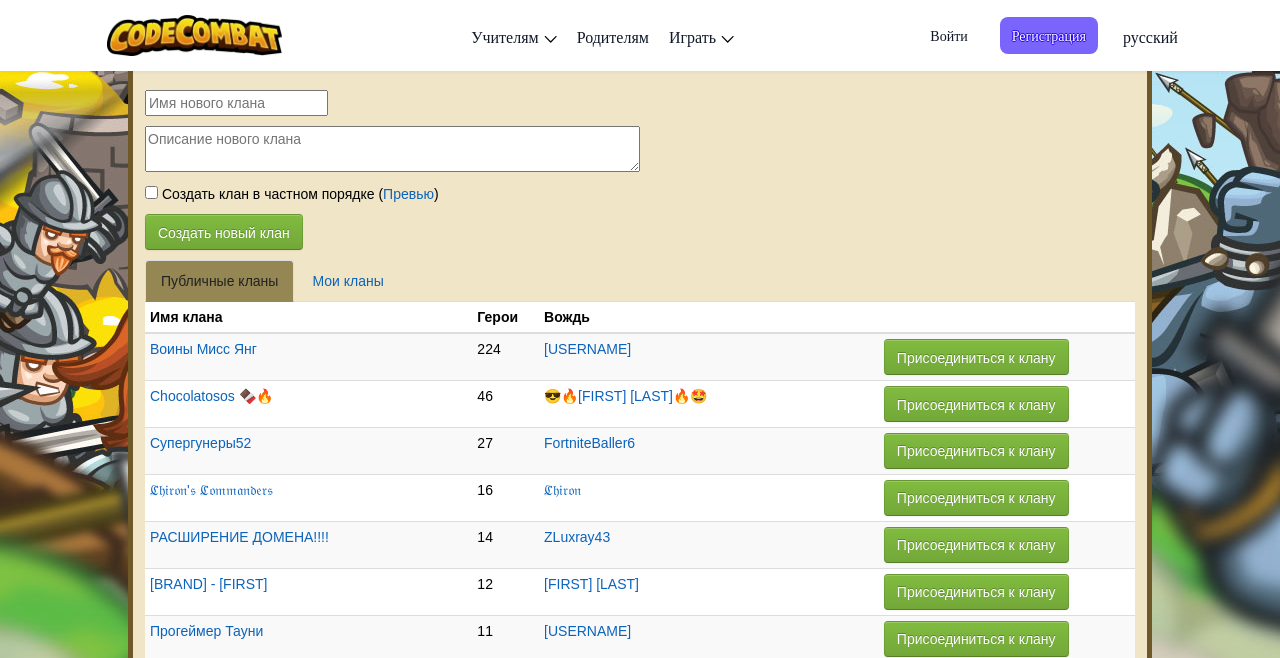 click on "Регистрация" at bounding box center (1049, 35) 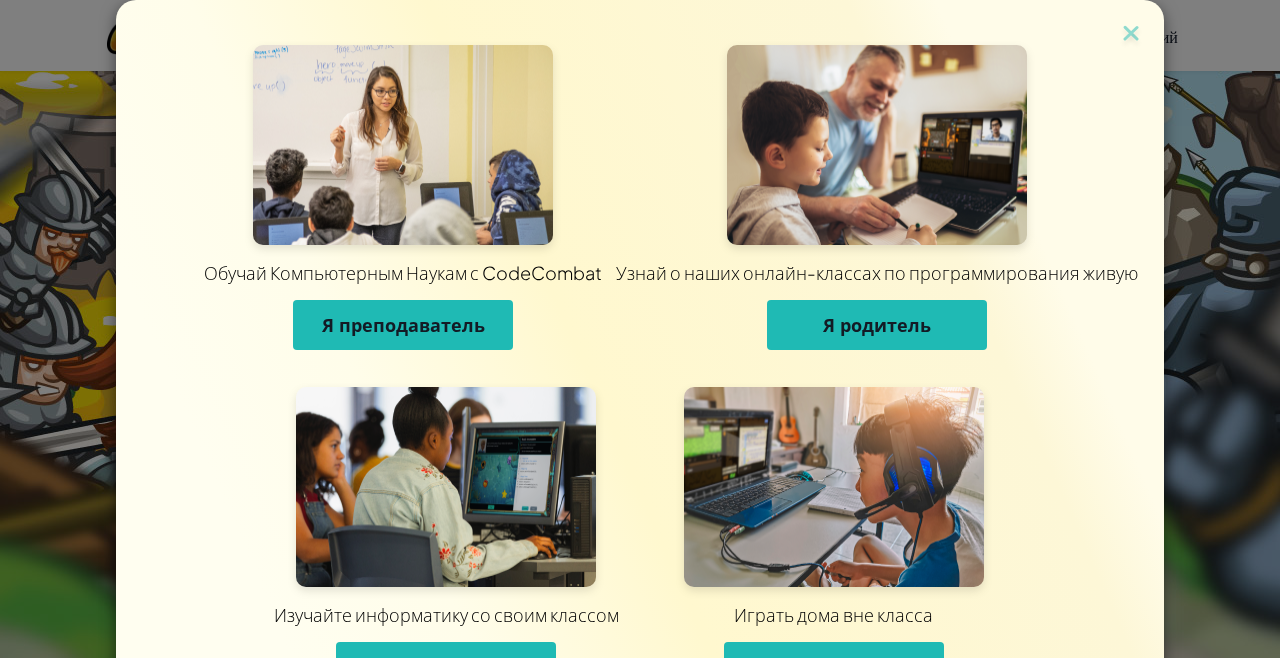 scroll, scrollTop: 38, scrollLeft: 0, axis: vertical 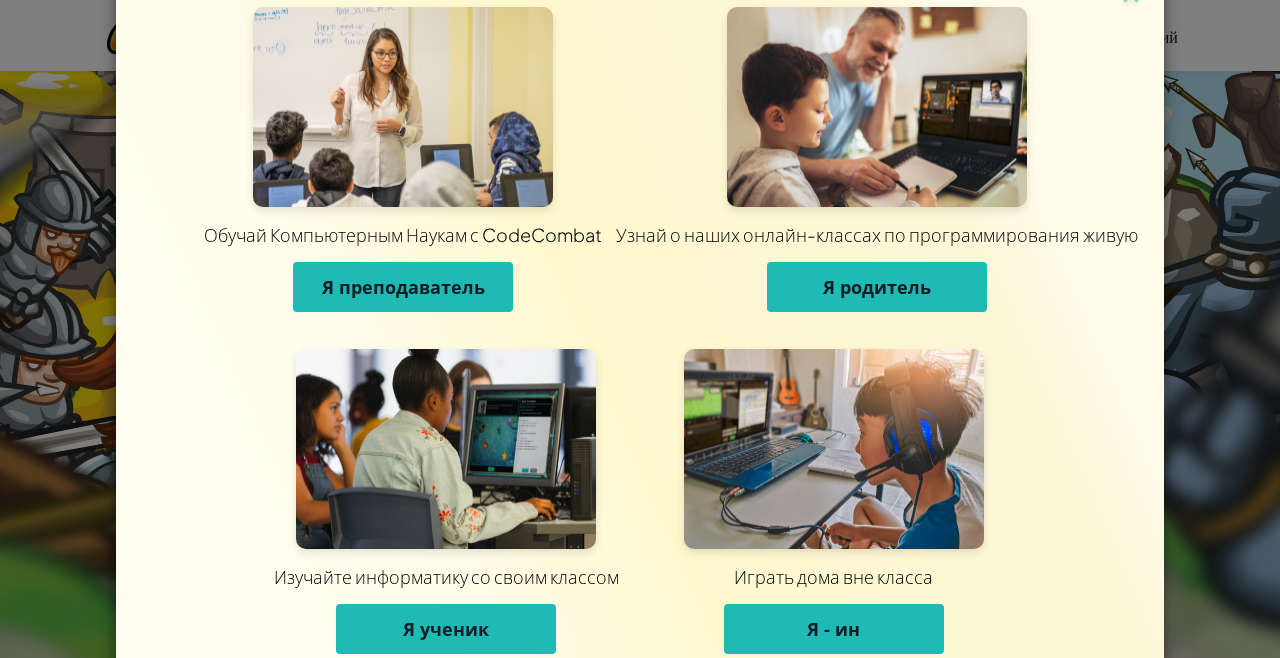 click on "Я ученик" at bounding box center [446, 629] 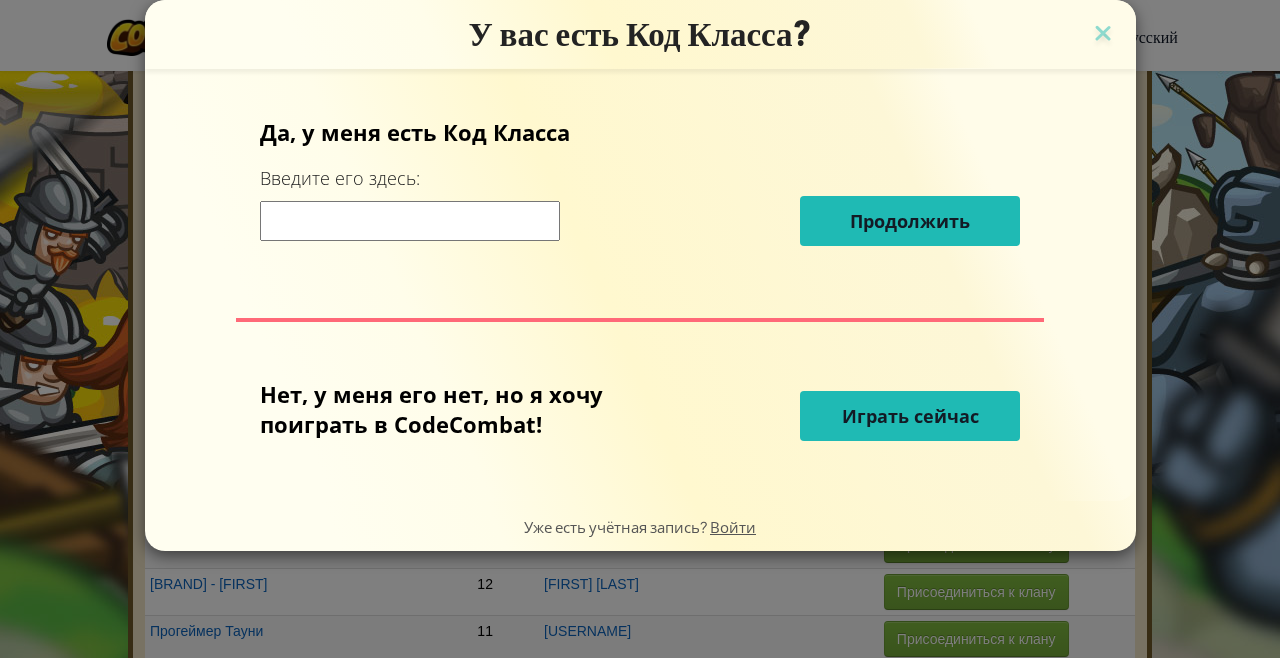 scroll, scrollTop: 0, scrollLeft: 0, axis: both 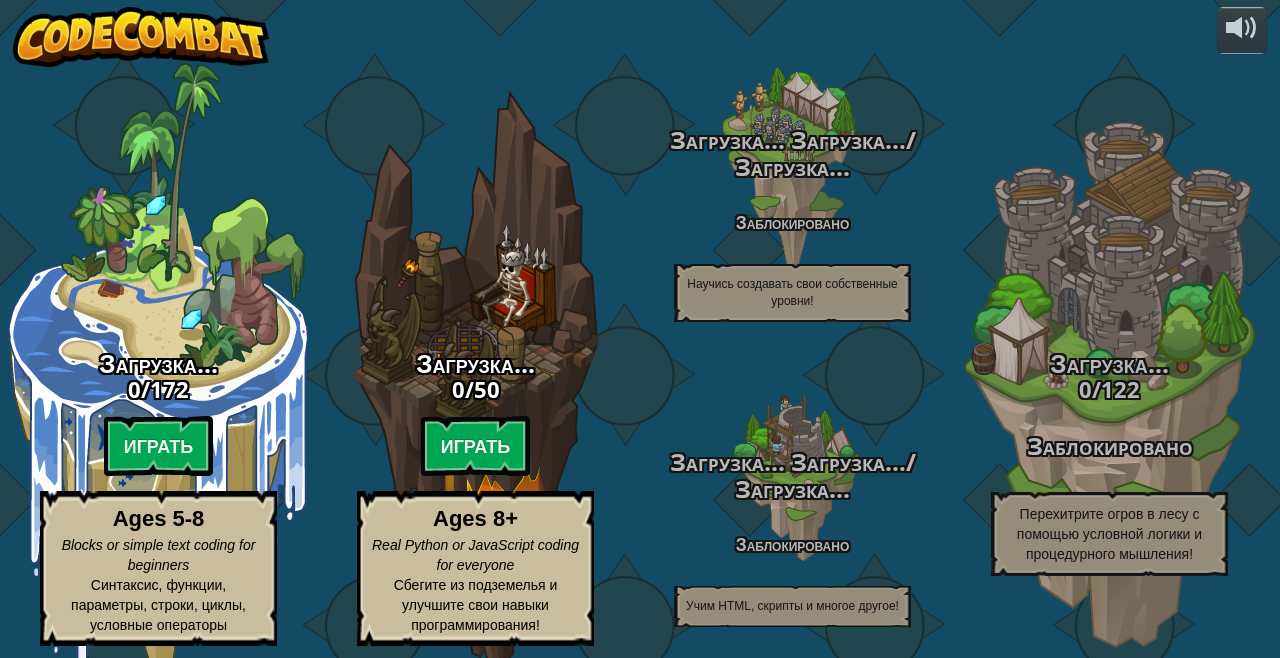 select on "ru" 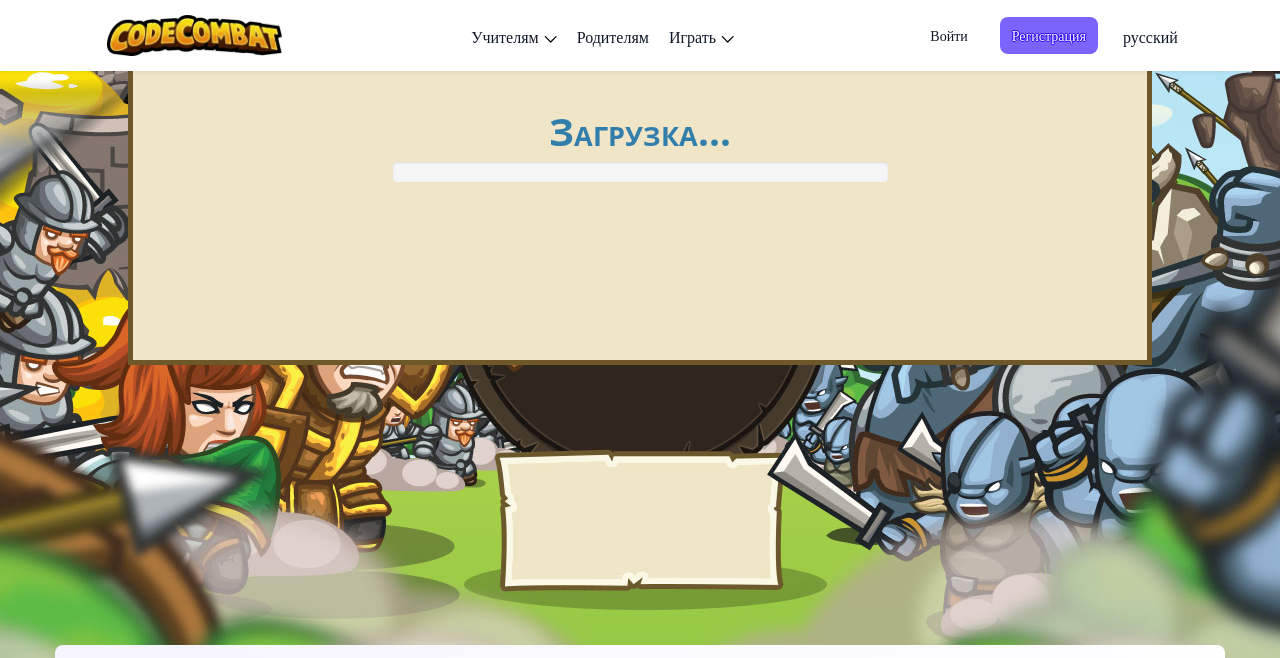 click on "Регистрация" at bounding box center [1049, 35] 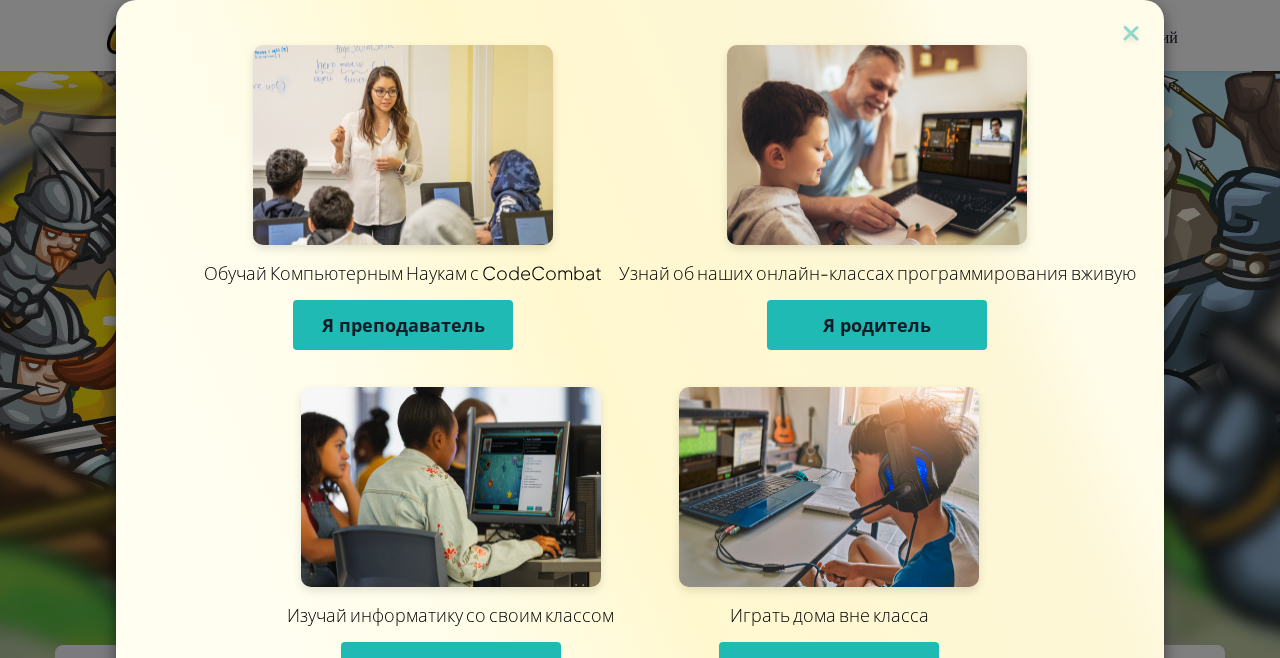 scroll, scrollTop: 38, scrollLeft: 0, axis: vertical 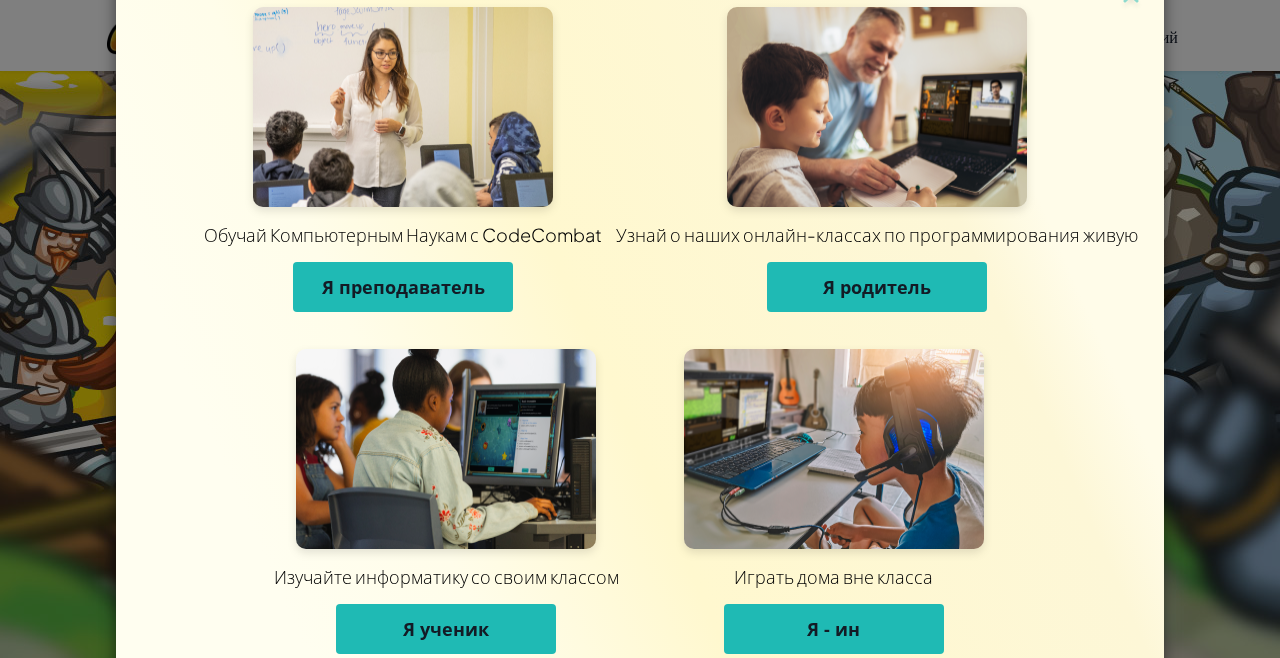 click on "Я - ин" at bounding box center (834, 629) 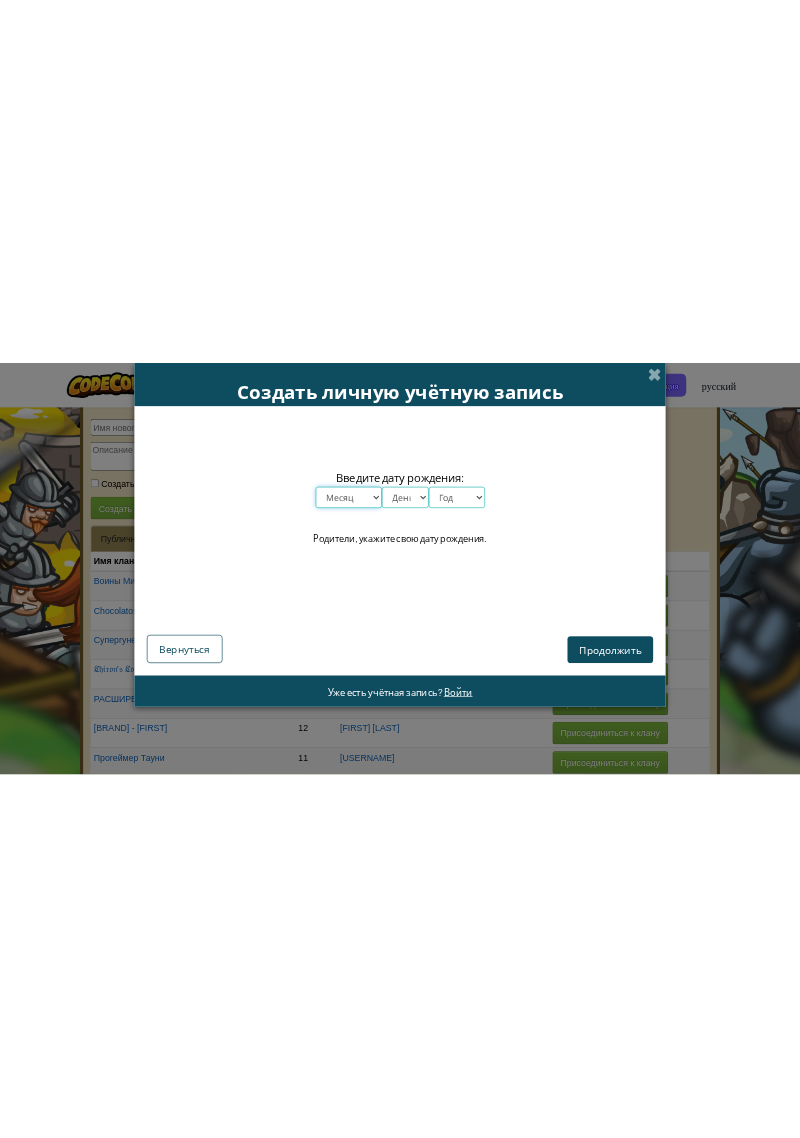 scroll, scrollTop: 0, scrollLeft: 0, axis: both 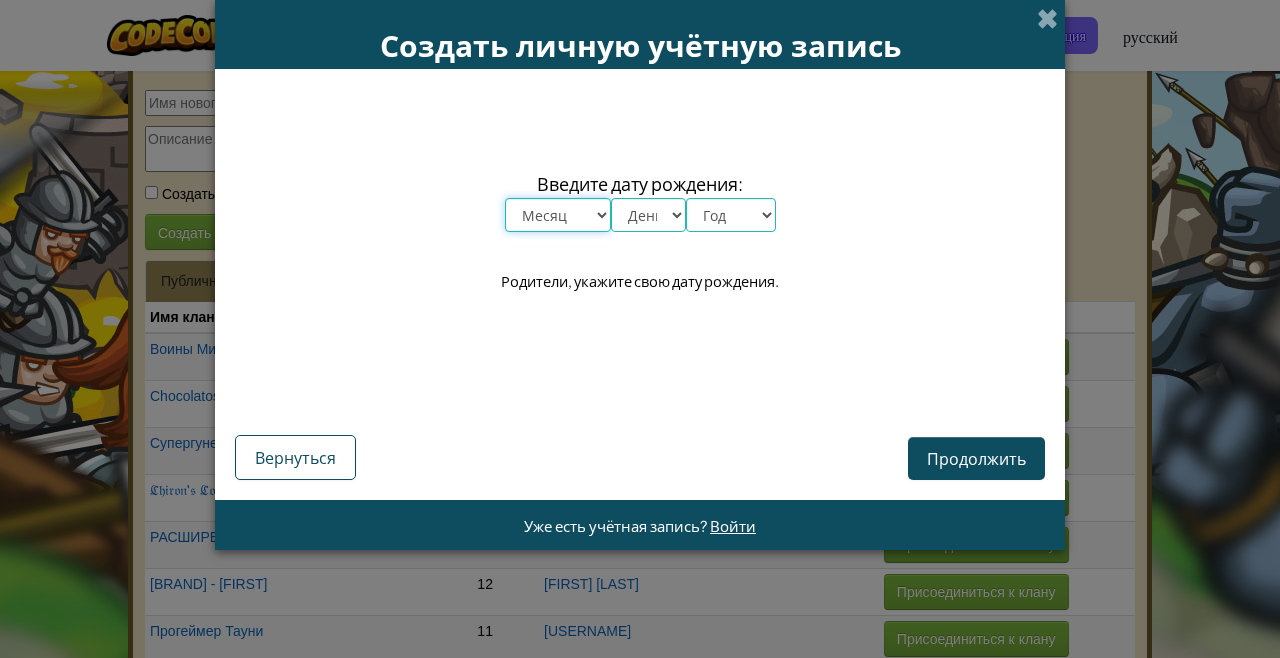 click on "Месяц январь февраль март апрель май июнь июль август сентябрь октябрь ноябрь декабрь" at bounding box center (558, 215) 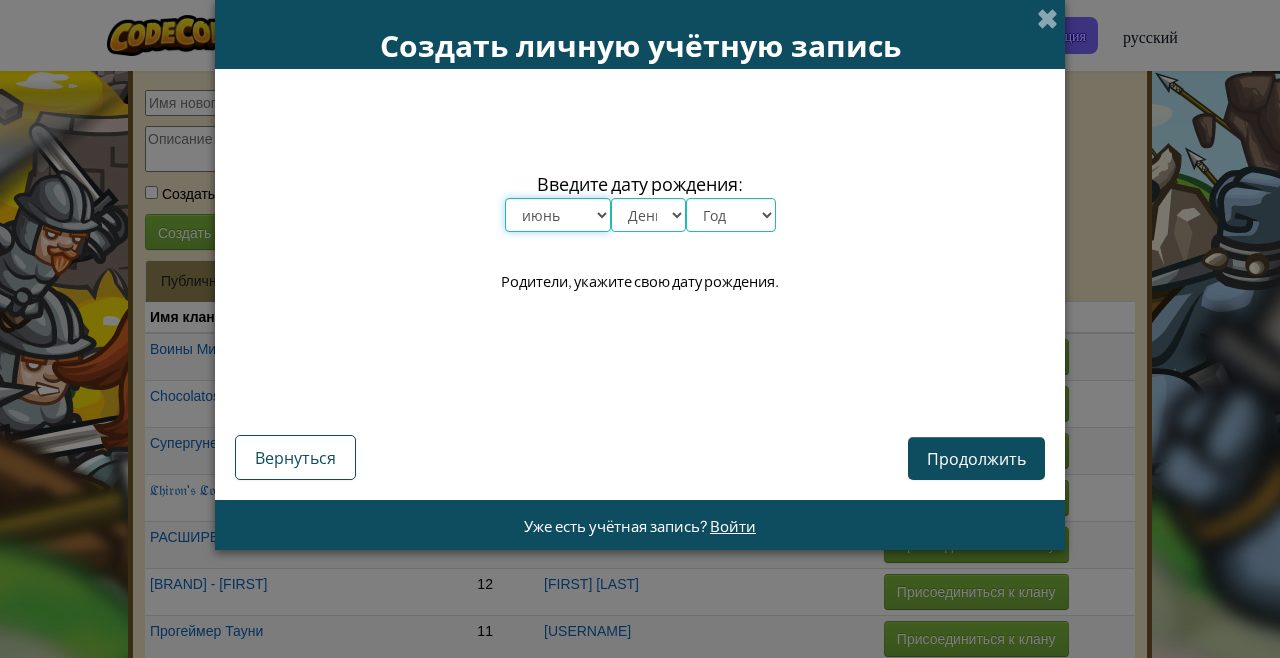 click on "Месяц январь февраль март апрель май июнь июль август сентябрь октябрь ноябрь декабрь" at bounding box center (558, 215) 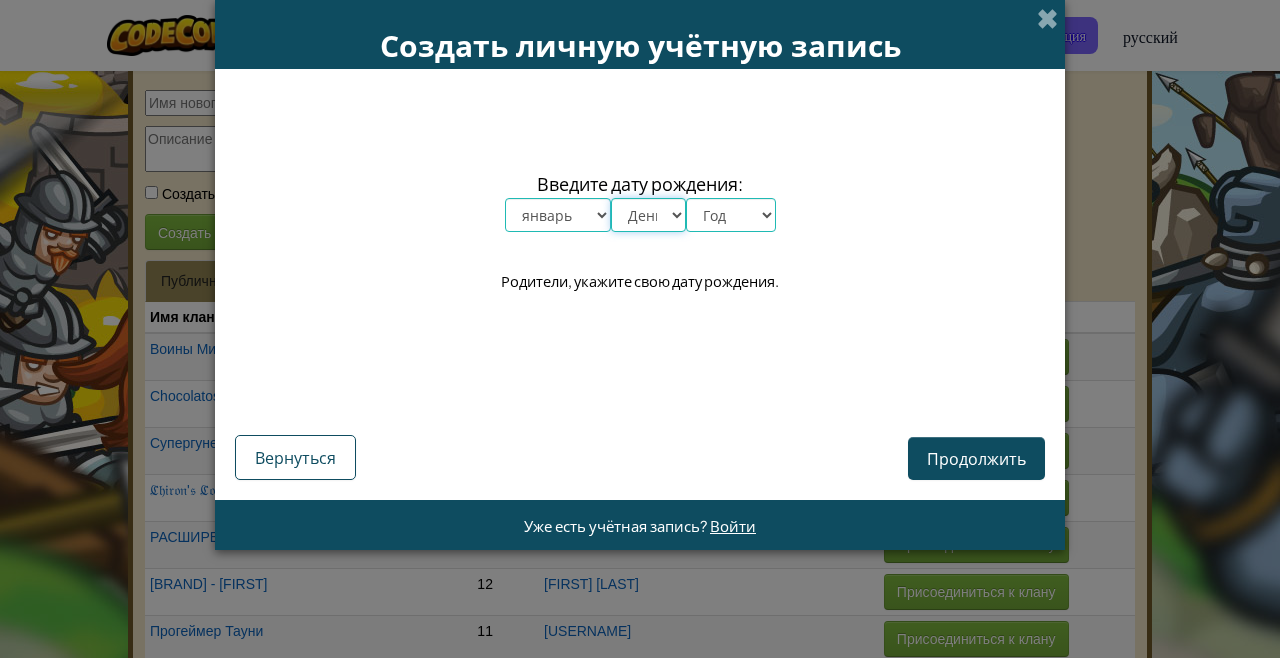 click on "День 1 2 3 4 5 6 7 8 9 10 11 12 13 14 15 16 17 18 19 20 21 22 23 24 25 26 27 28 29 30 31" at bounding box center [648, 215] 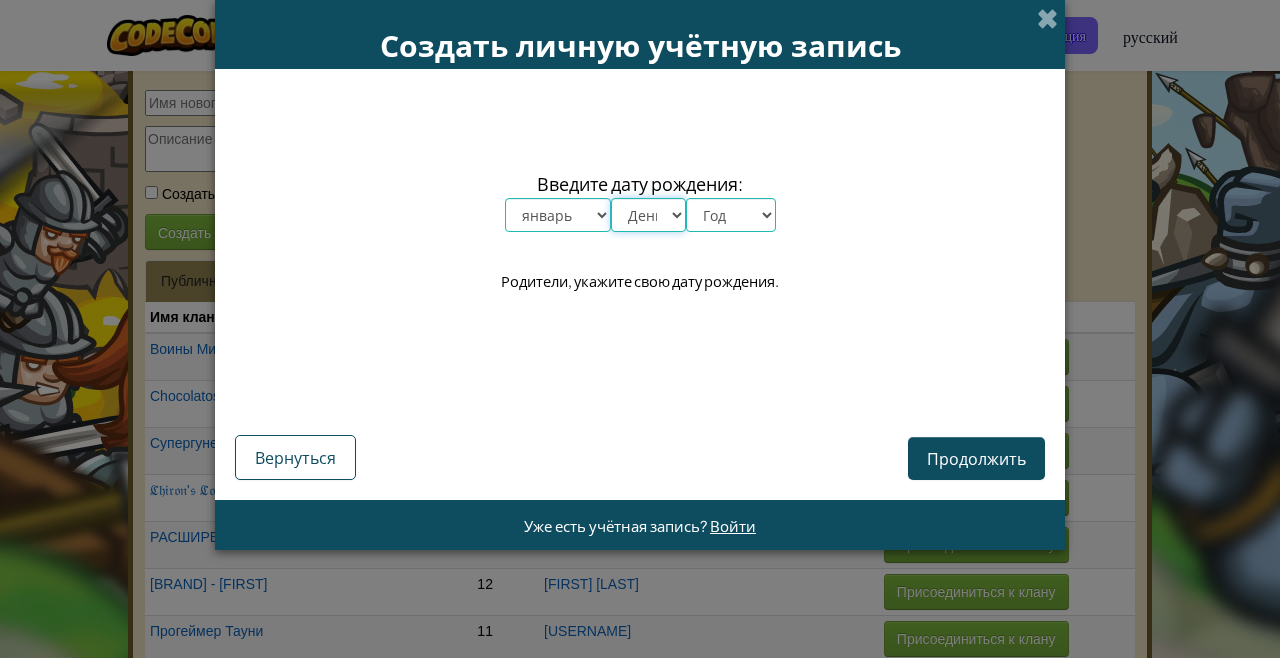 select on "6" 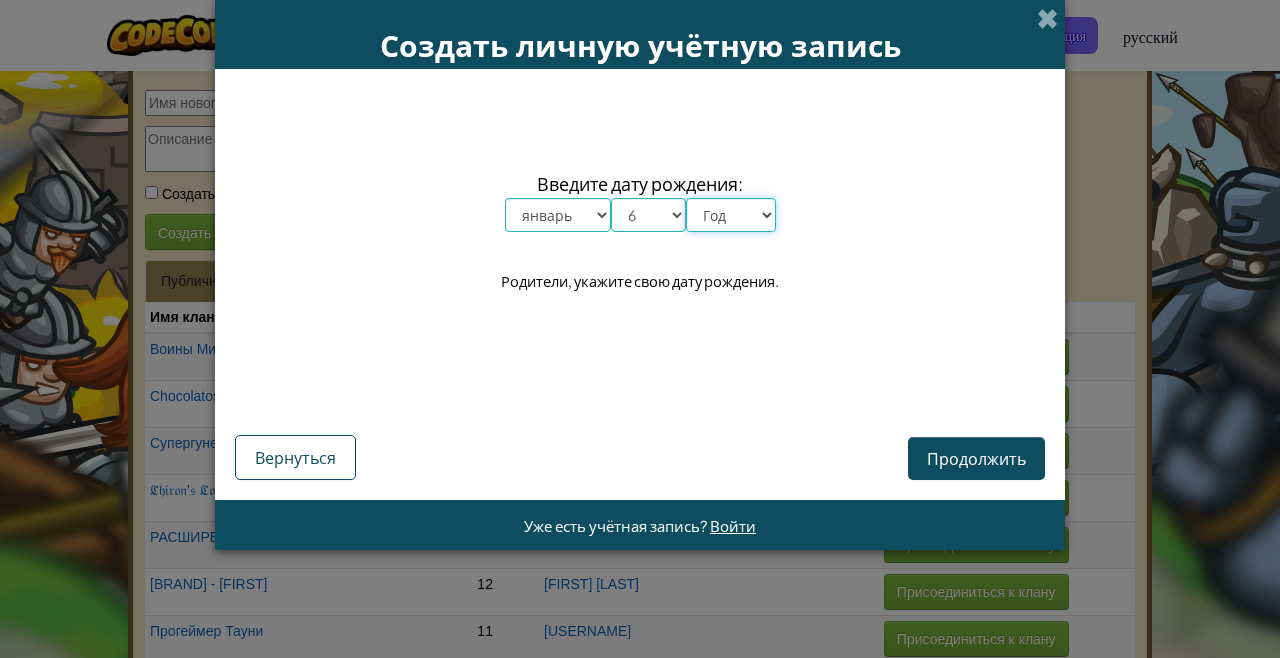click on "Год 2025 2024 2023 2022 2021 2020 2019 2018 2017 2016 2015 2014 2013 2012 2011 2010 2009 2008 2007 2006 2005 2004 2003 2002 2001 2000 1999 1998 1997 1996 1995 1994 1993 1992 1991 1990 1989 1988 1987 1986 1985 1984 1983 1982 1981 1980 1979 1978 1977 1976 1975 1974 1973 1972 1971 1970 1969 1968 1967 1966 1965 1964 1963 1962 1961 1960 1959 1958 1957 1956 1955 1954 1953 1952 1951 1950 1949 1948 1947 1946 1945 1944 1943 1942 1941 1940 1939 1938 1937 1936 1935 1934 1933 1932 1931 1930 1929 1928 1927 1926" at bounding box center [731, 215] 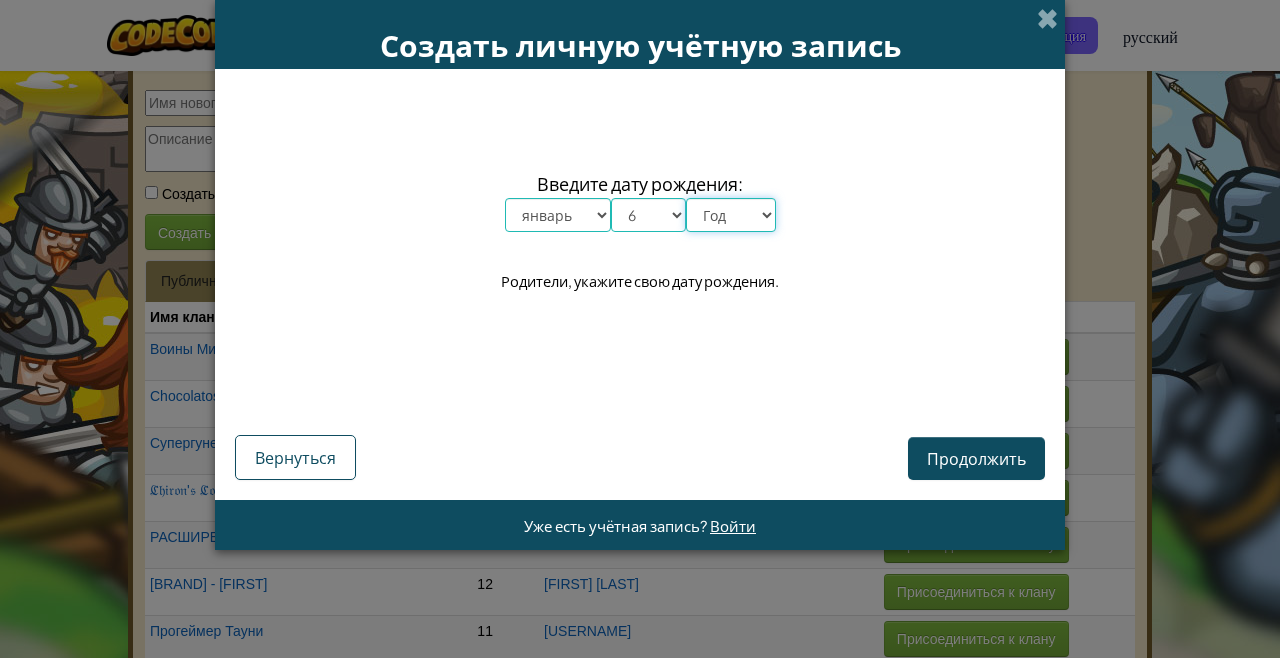 select on "2016" 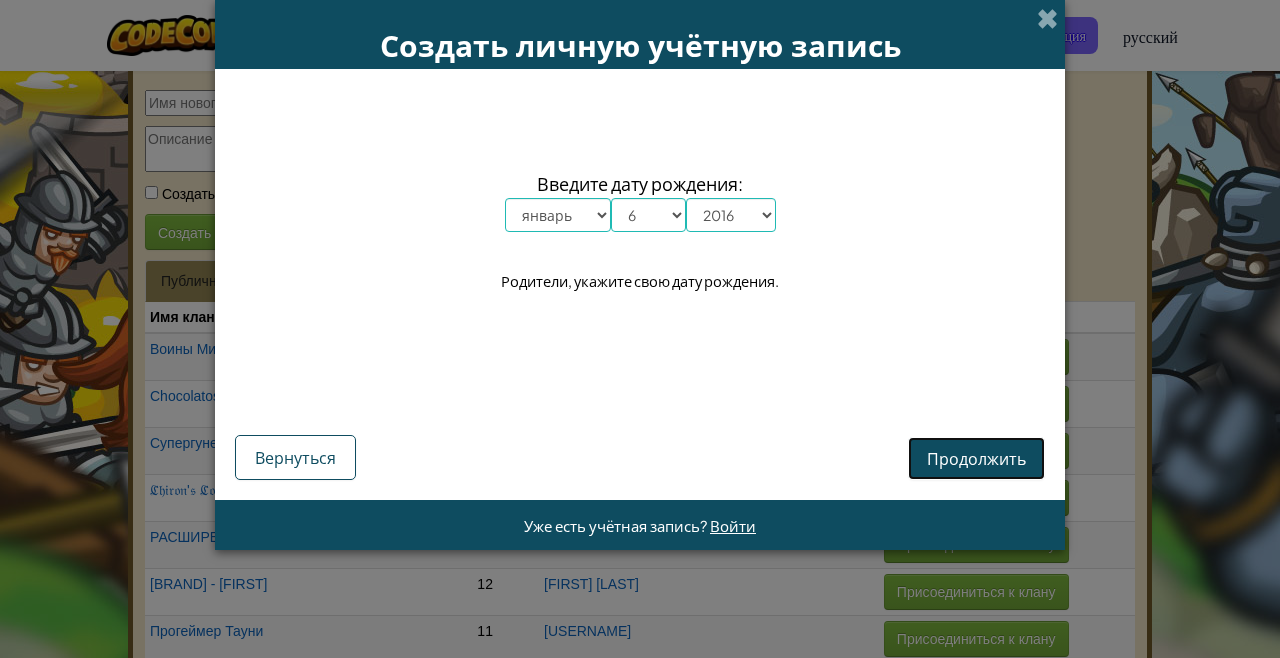 click on "Продолжить" at bounding box center [976, 458] 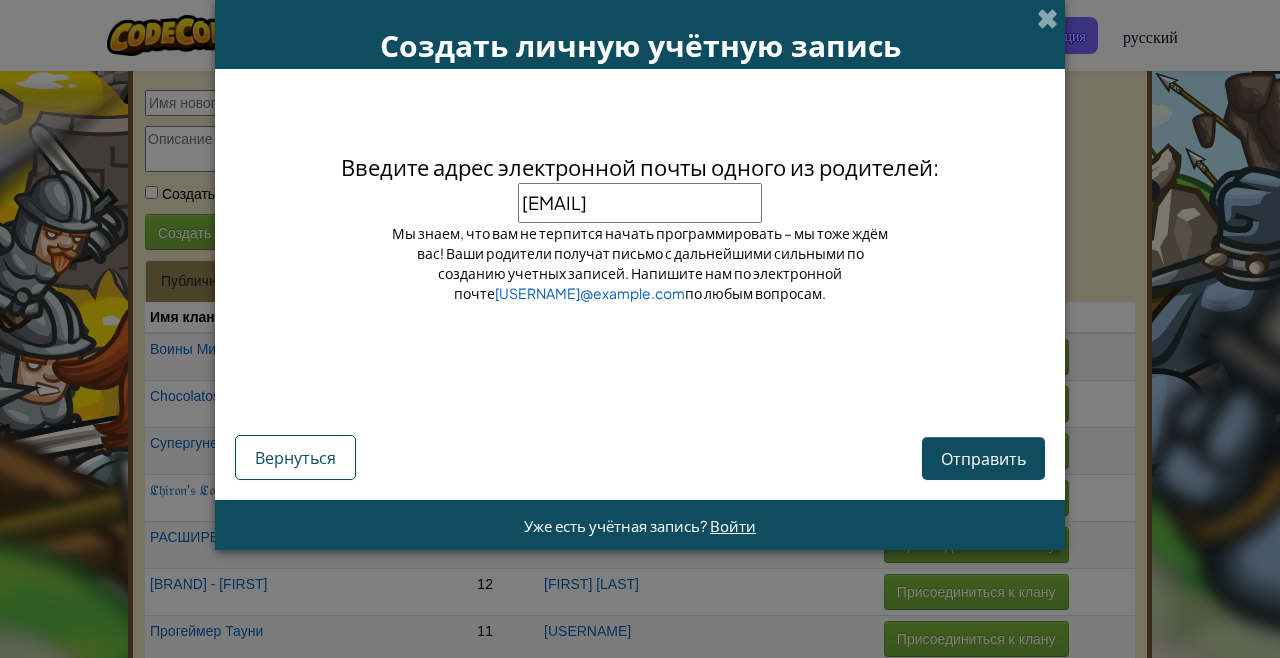 type on "theerunda@gmail.com" 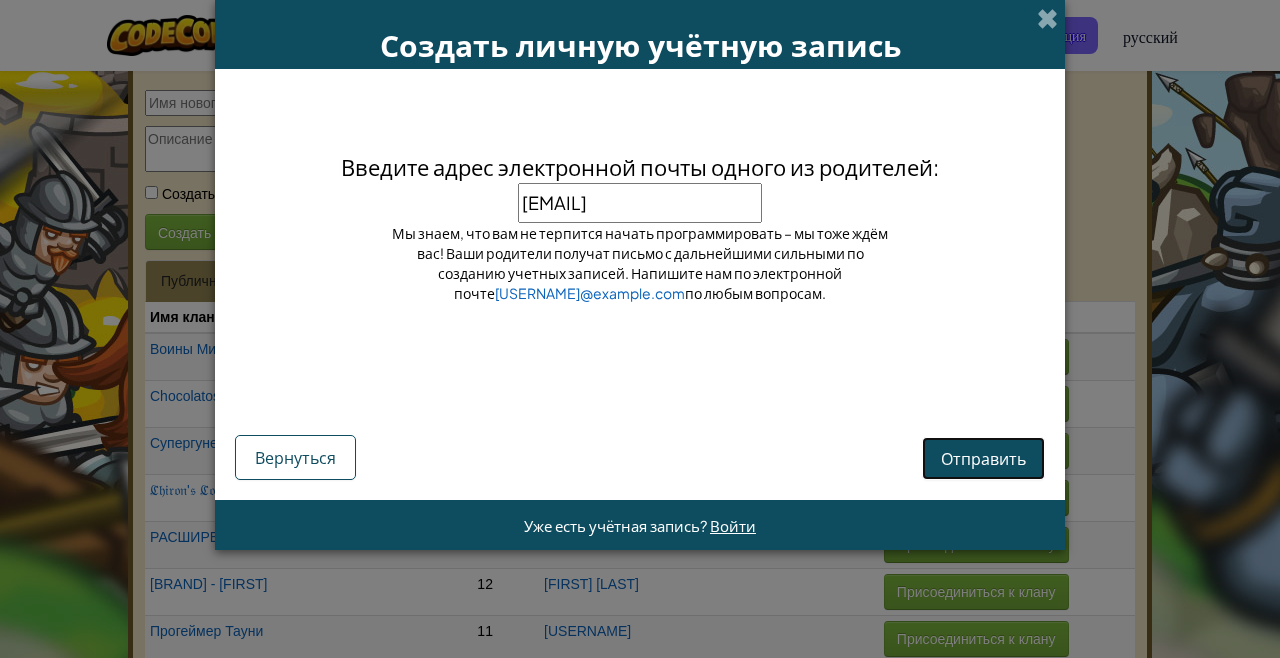 click on "Отправить" at bounding box center (983, 458) 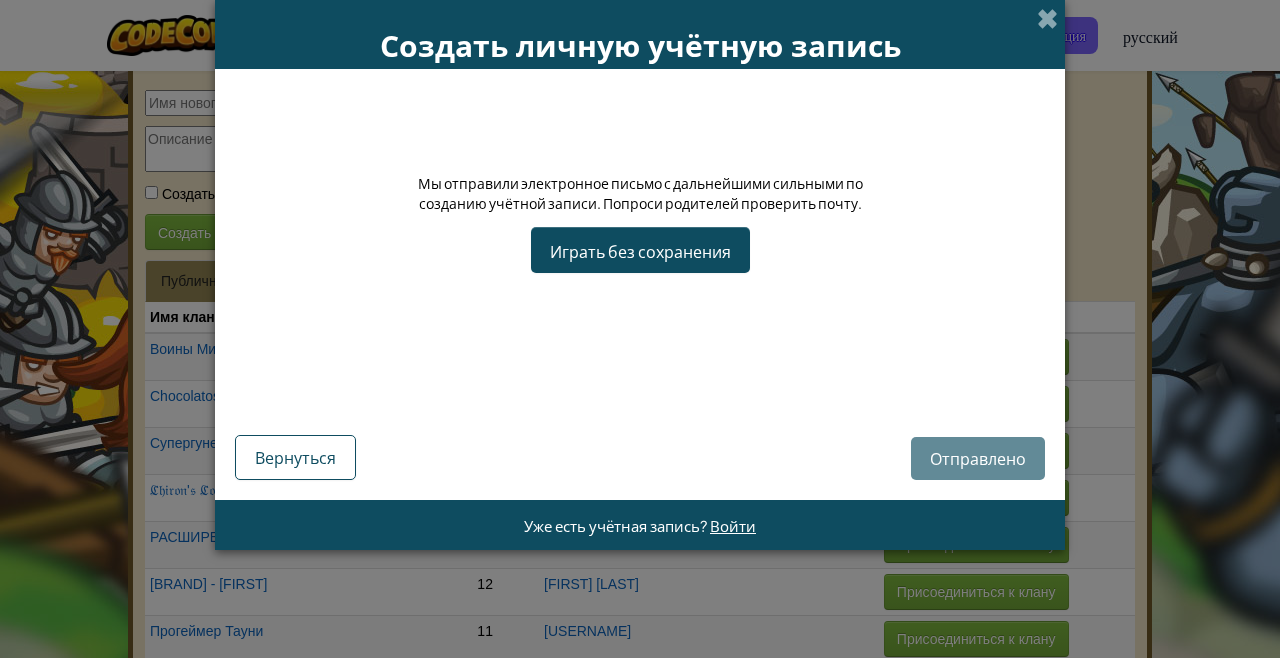 click on "Создать личную учётную запись Мы отправили электронное письмо с дальнейшими сильными по созданию учётной записи. Попроси родителей проверить почту. Играть без сохранения Отправлено Вернуться Уже есть учётная запись?  Войти" at bounding box center [640, 329] 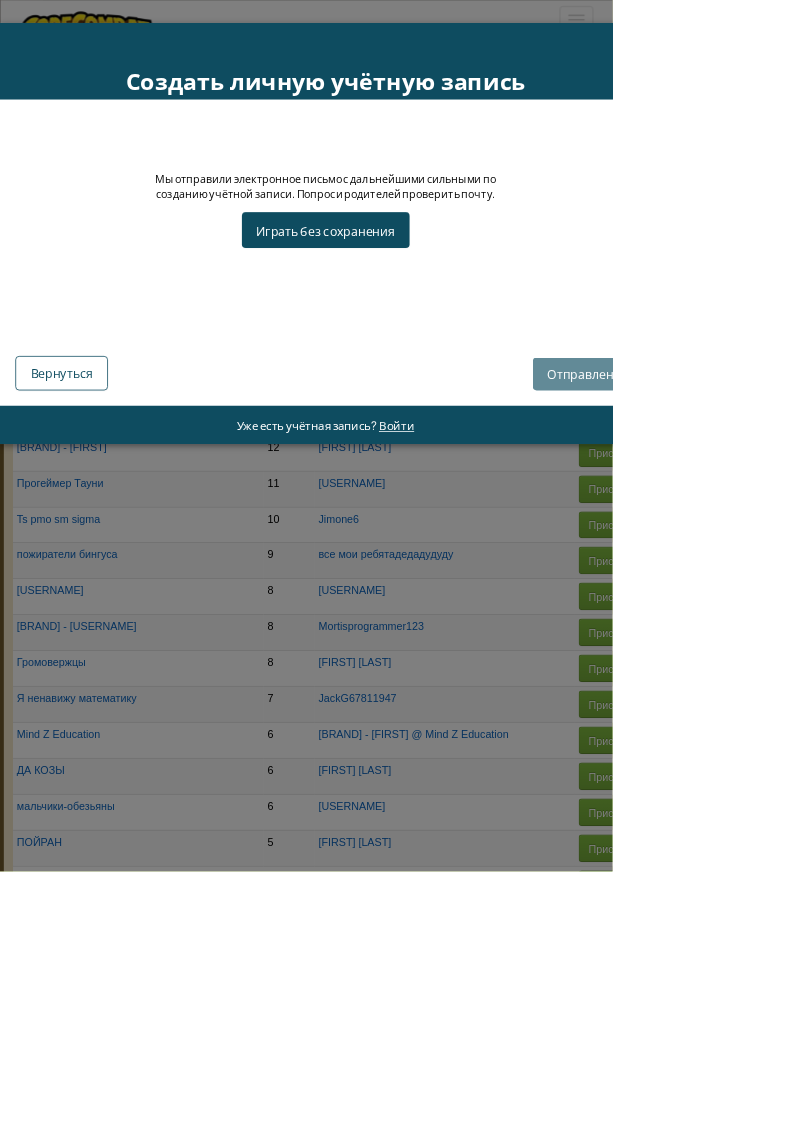 click at bounding box center (832, 48) 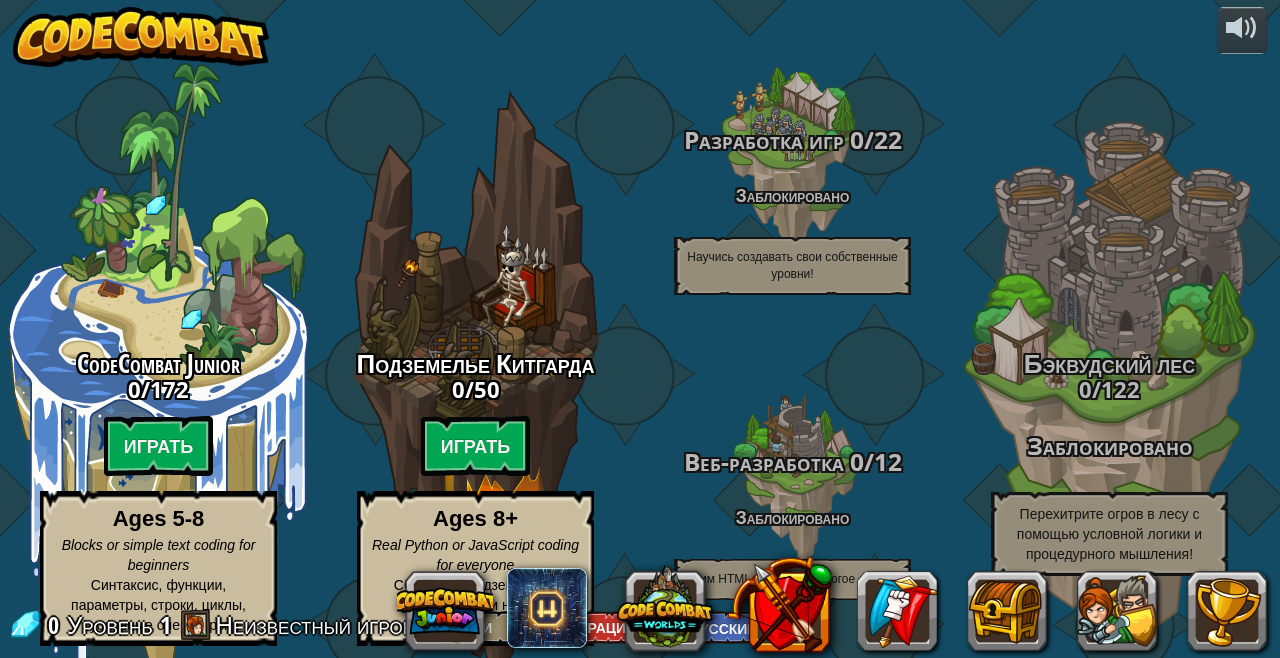 select on "ru" 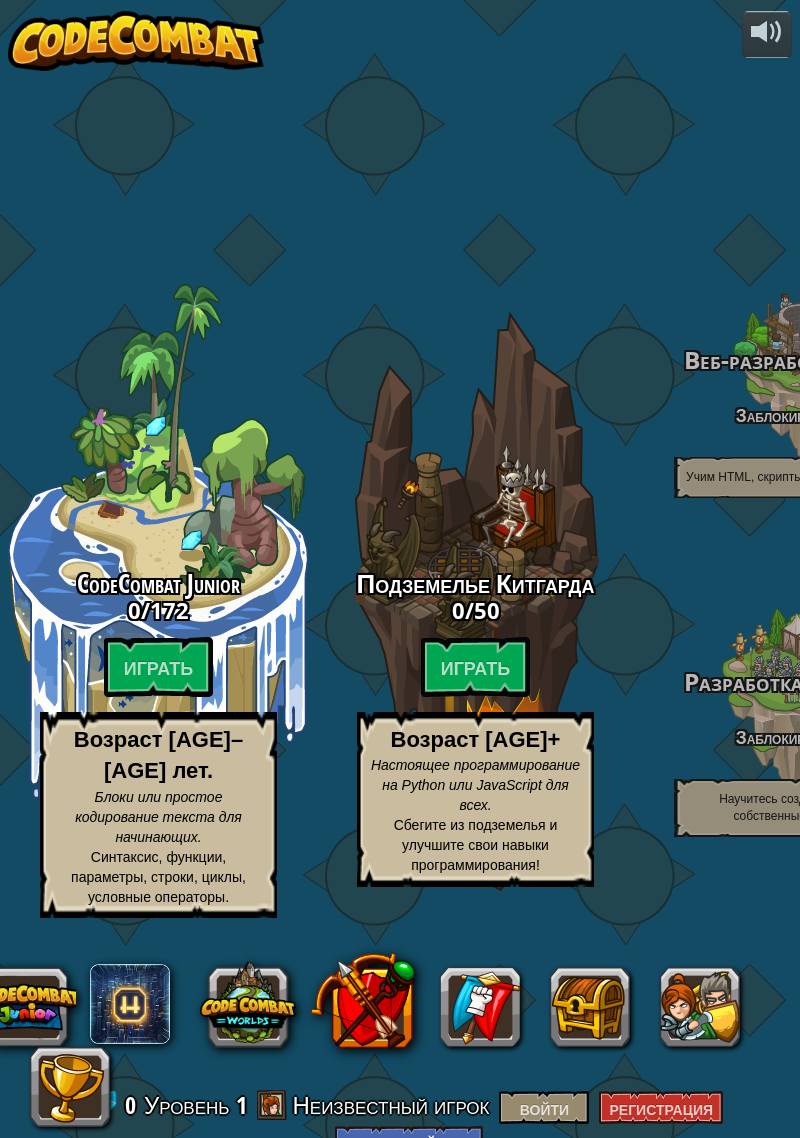 select on "ru" 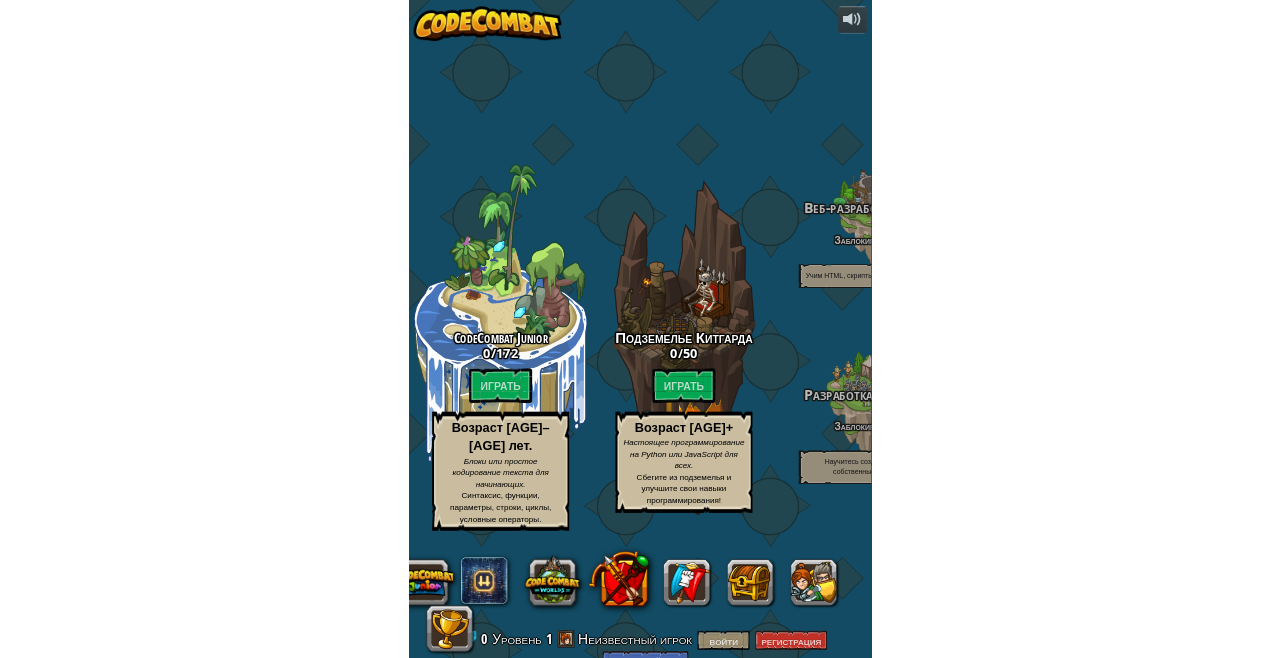 scroll, scrollTop: 0, scrollLeft: 0, axis: both 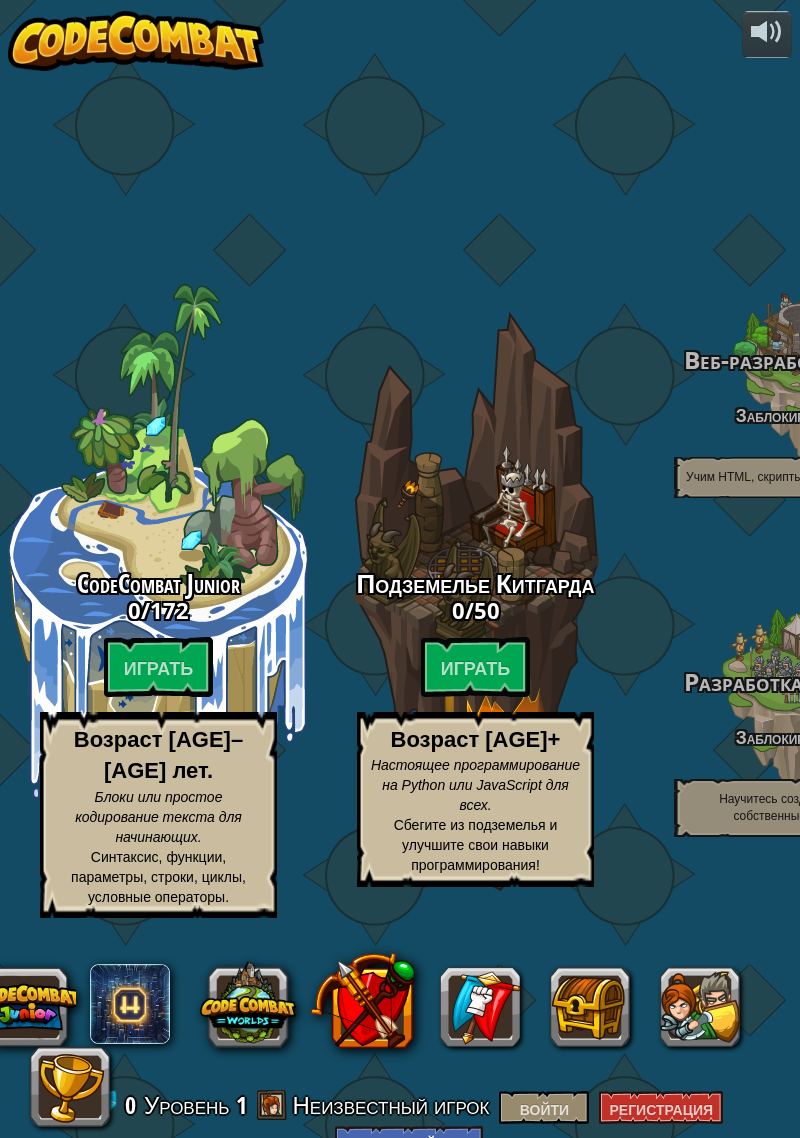 click at bounding box center (396, 1047) 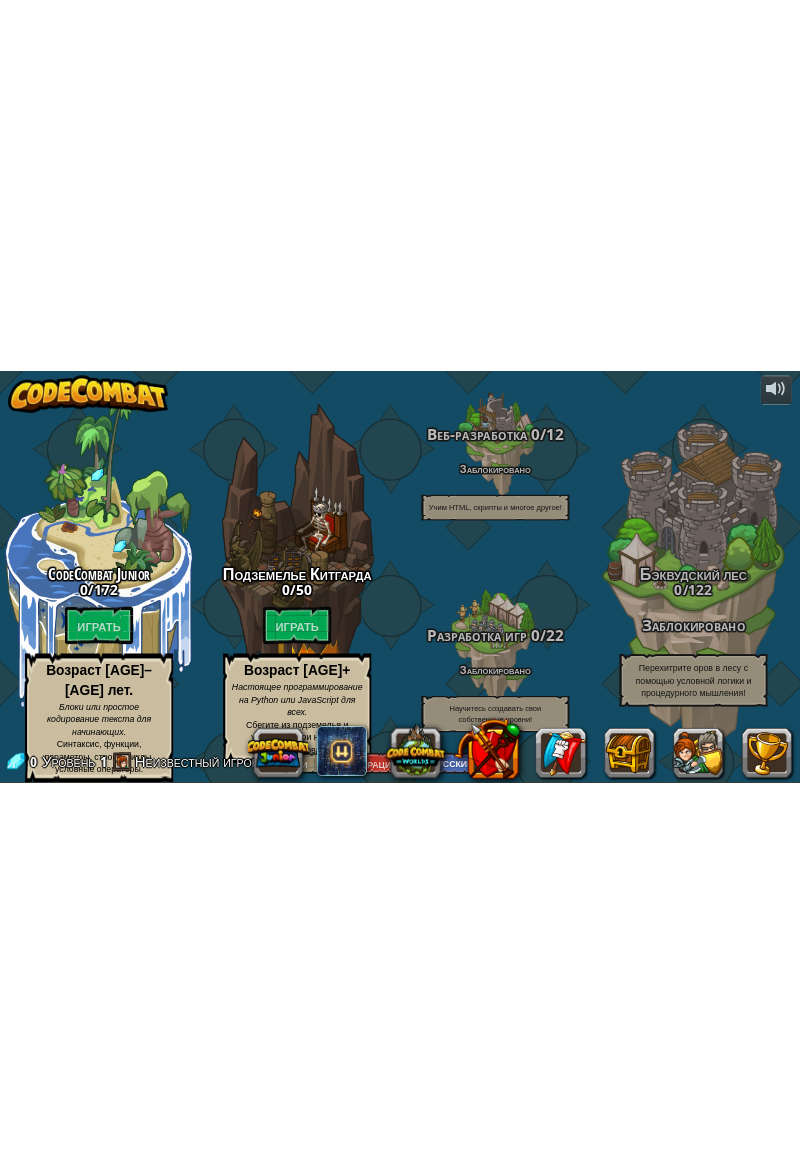 scroll, scrollTop: 0, scrollLeft: 0, axis: both 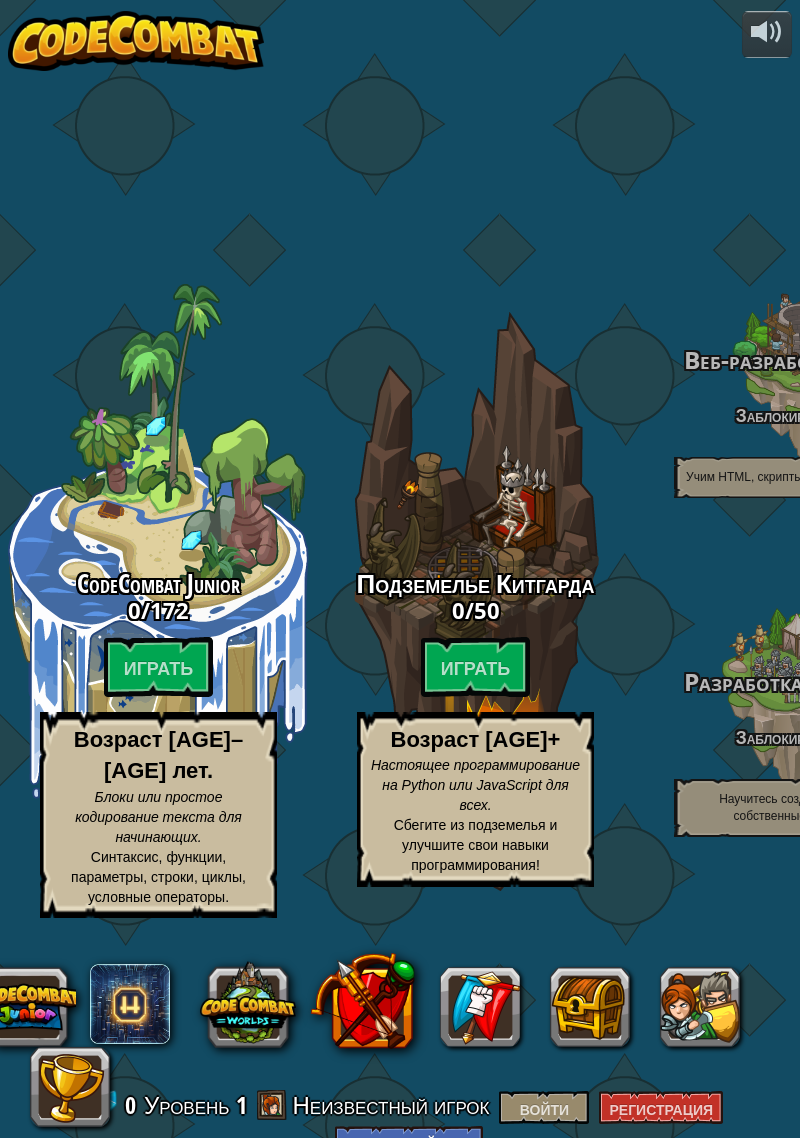 click at bounding box center (396, 1047) 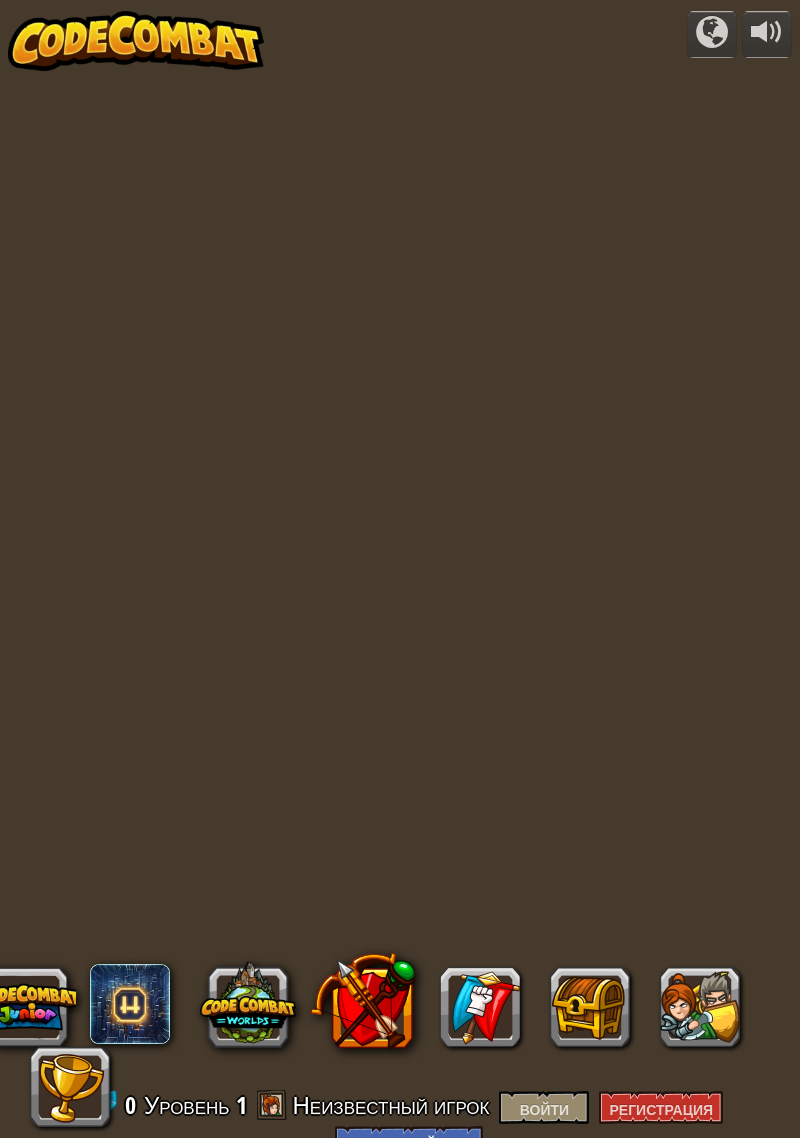 select on "ru" 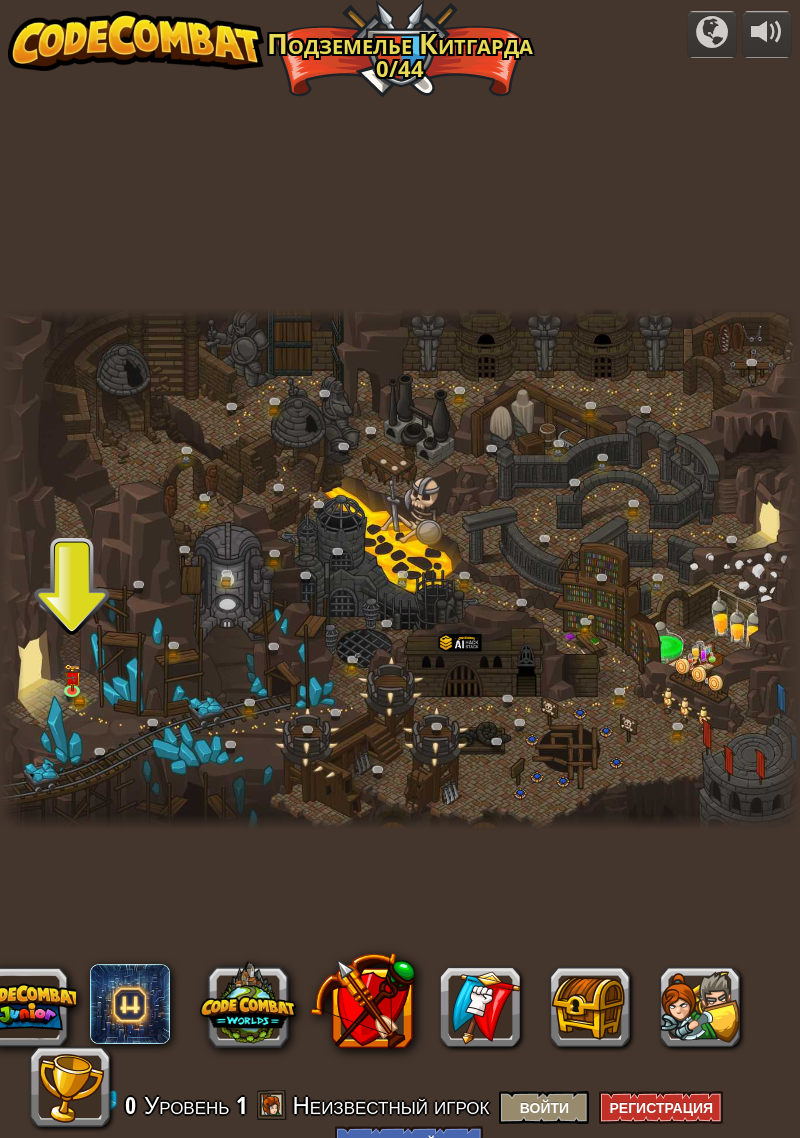 click at bounding box center (396, 1047) 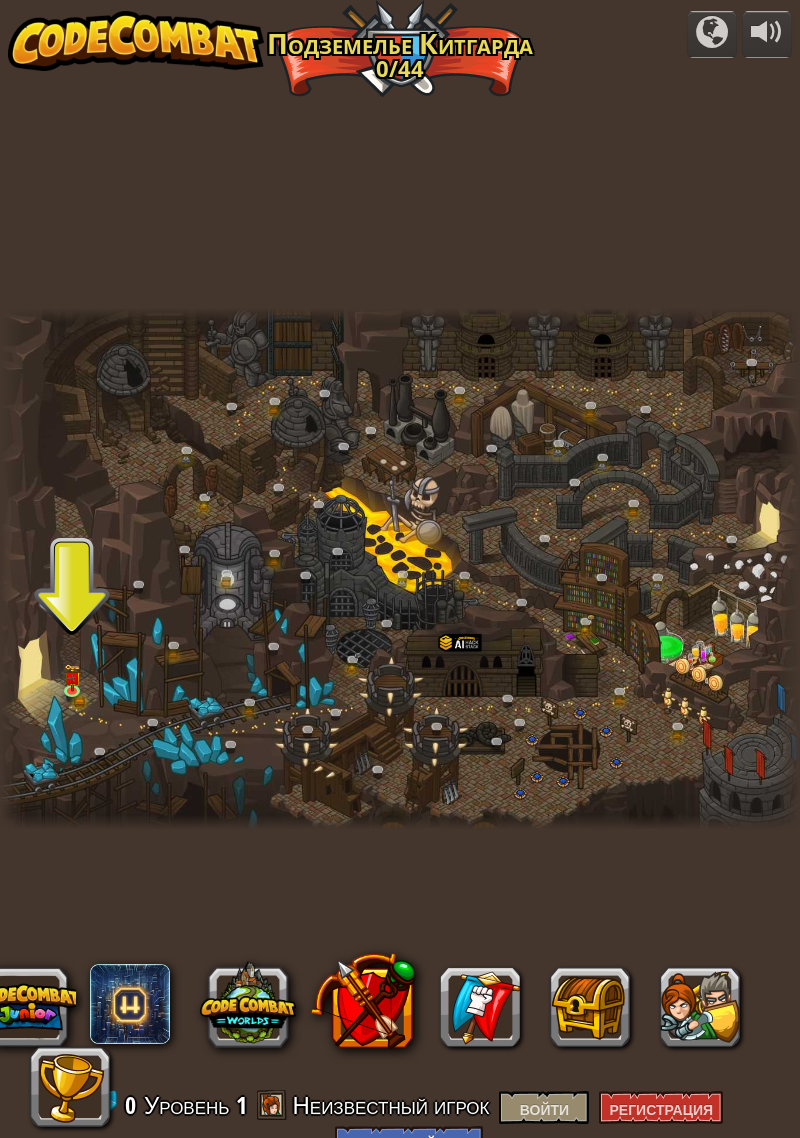 click at bounding box center (396, 1047) 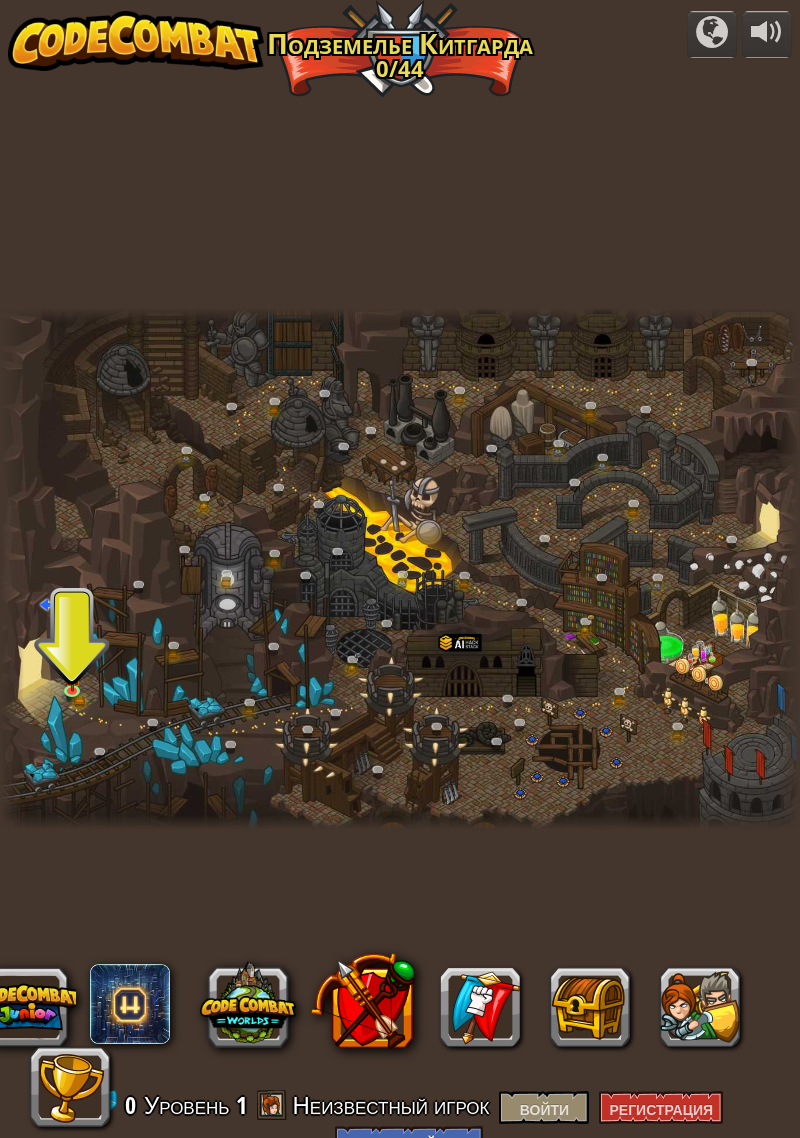 click at bounding box center (396, 1047) 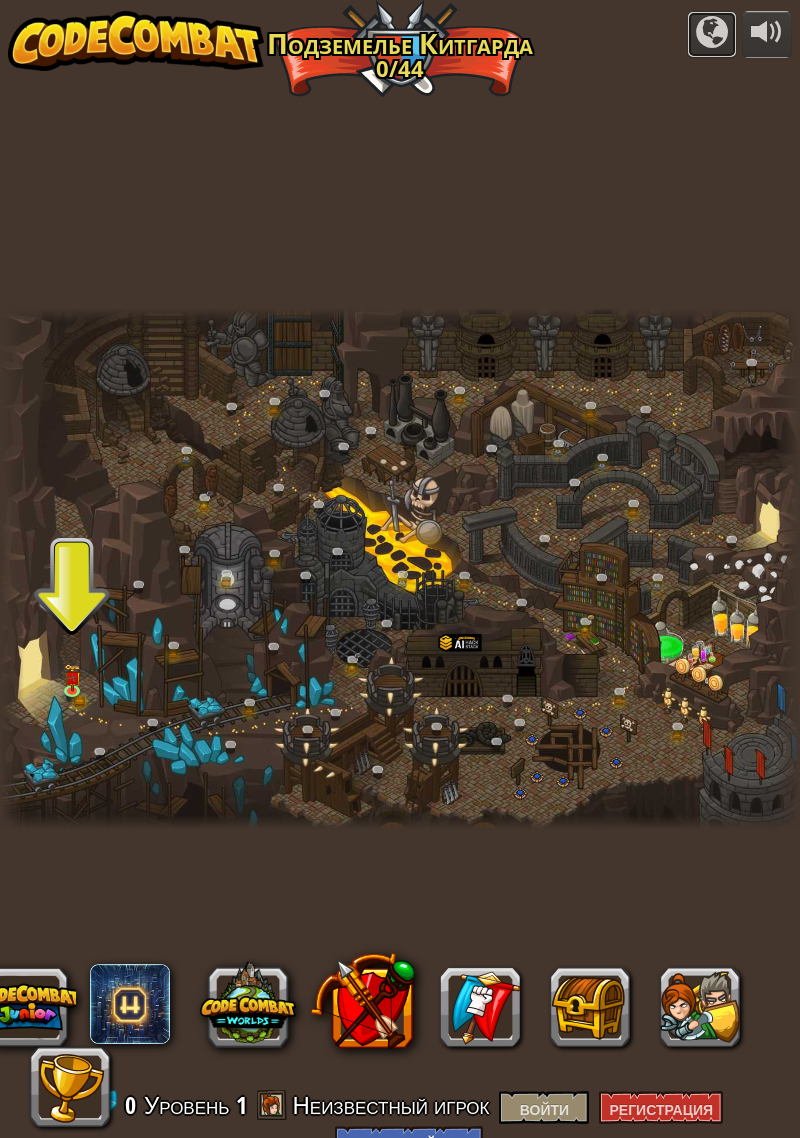 click at bounding box center (712, 34) 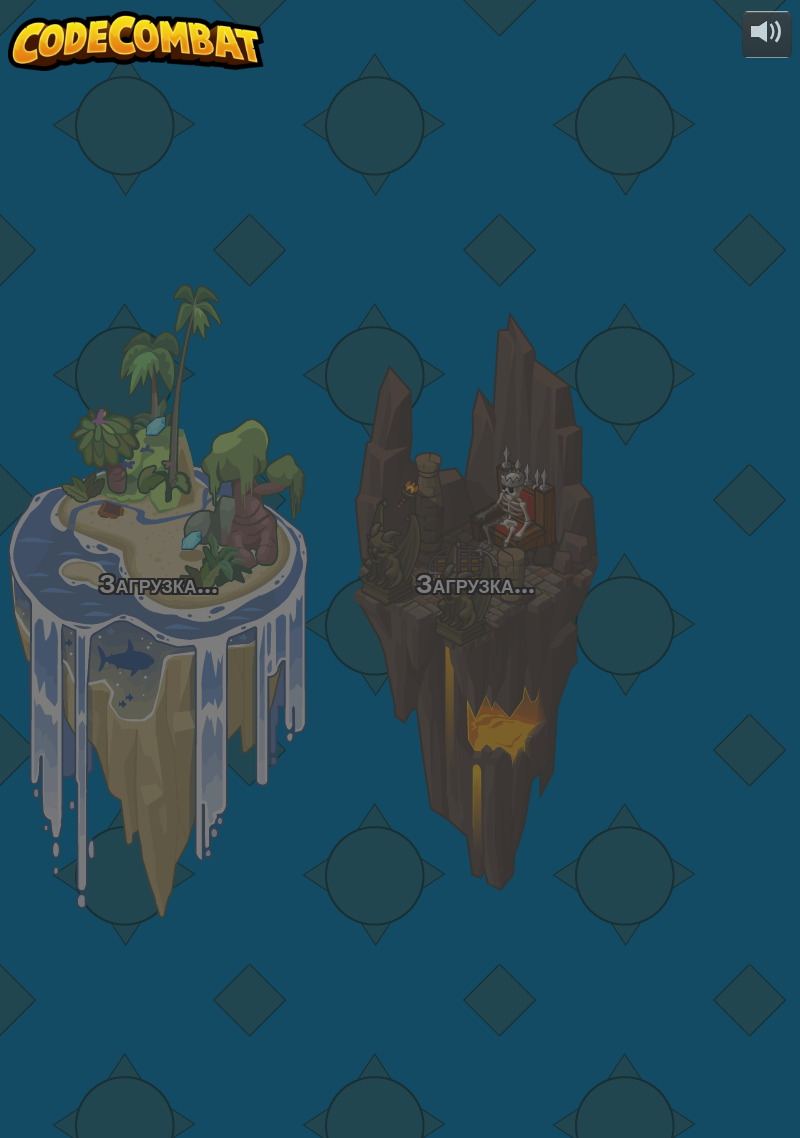 select on "ru" 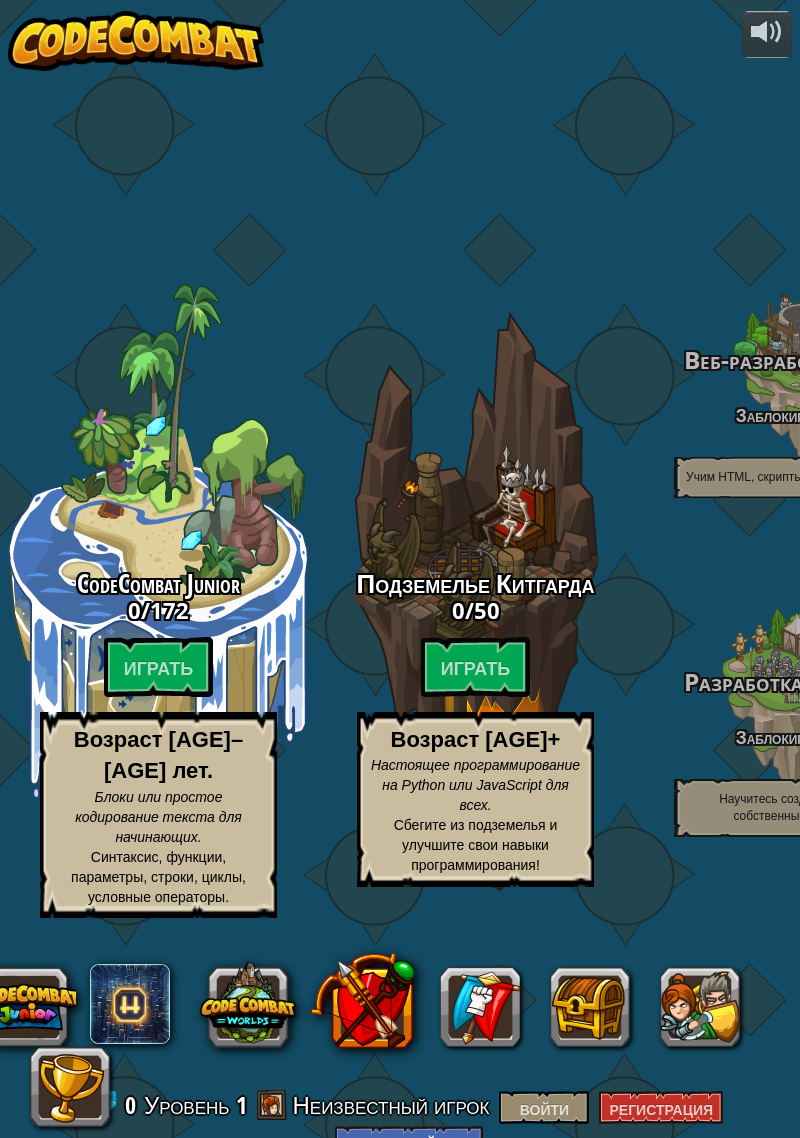 click at bounding box center [396, 1047] 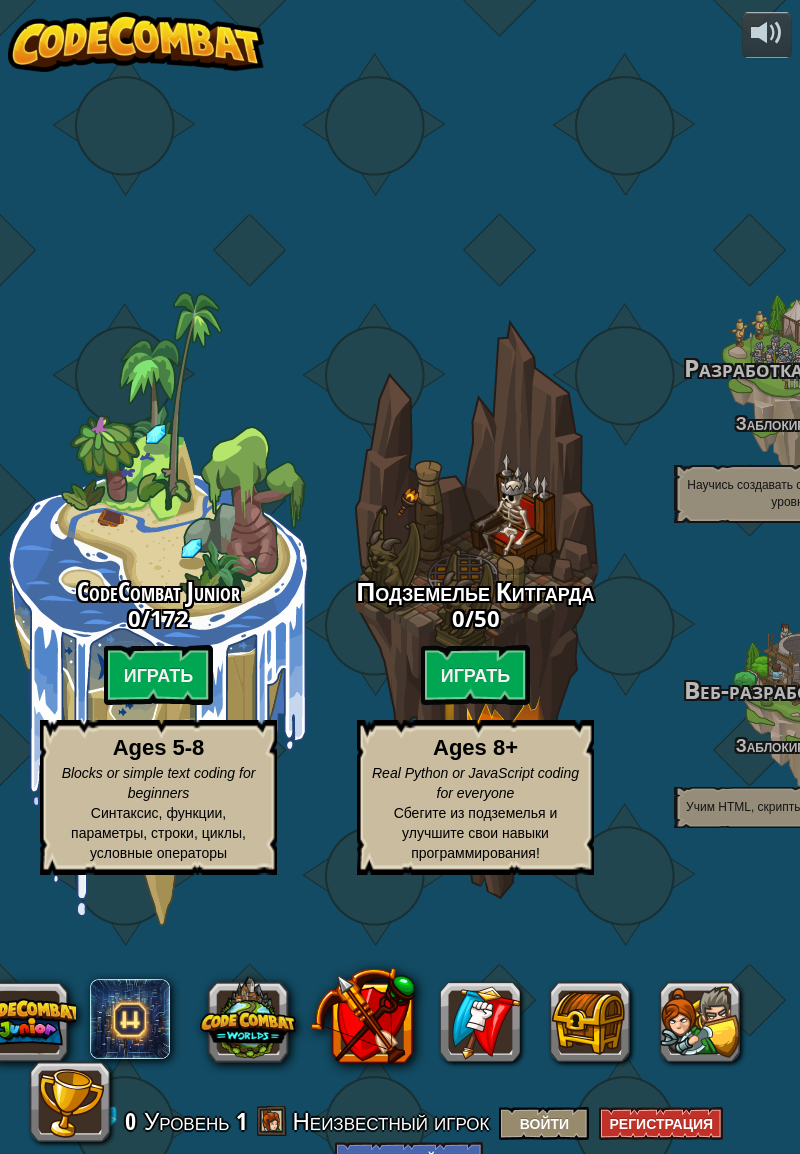 select on "ru" 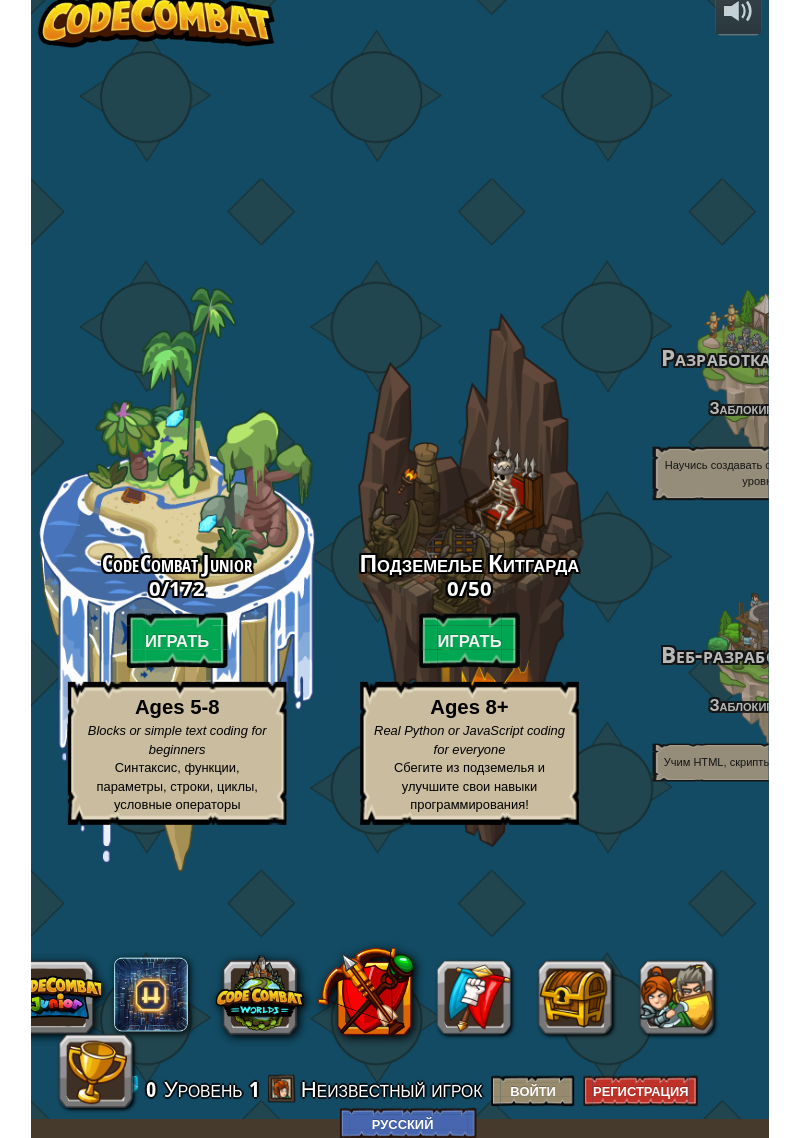 scroll, scrollTop: 22, scrollLeft: 0, axis: vertical 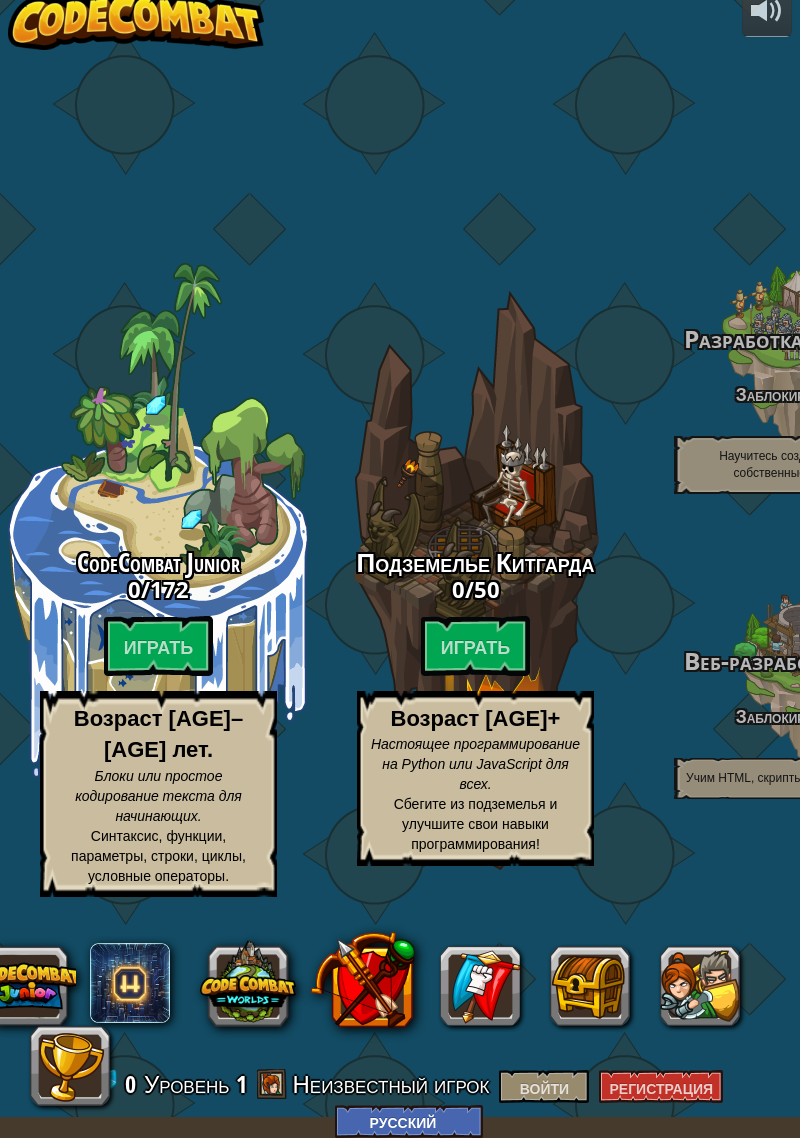 click at bounding box center [396, 1026] 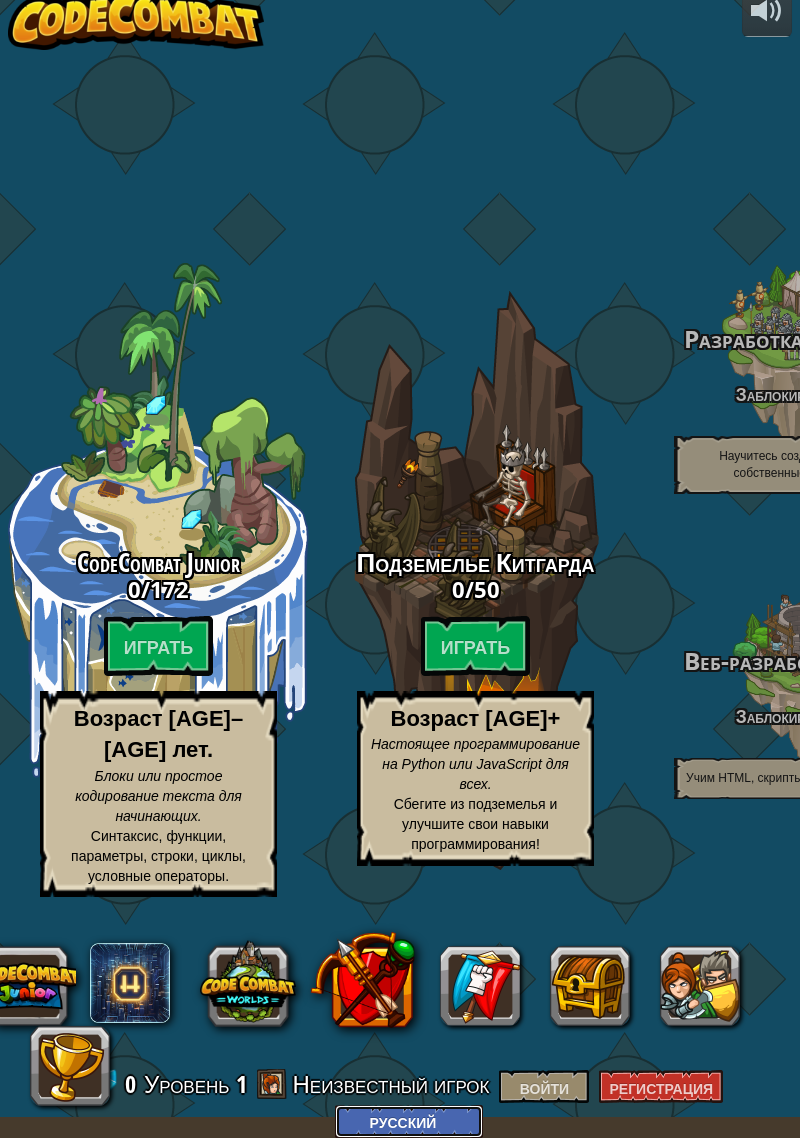 click on "Английский (США) Английский (Великобритания) 简体中文 繁體中文 русский испанский (ES) español (América Latina) французский Português (Португалия) Португальский (Бразилия) ---------------------------------- العربية azərbaycan dili български език Катала čeština датский Deutsch (Германия) Deutsch (Австрия) Deutsch (Швейцария) Эстония Ελληνικά эсперанто филиппинский فارسی Галего 한국어 ʻŌlelo Hawaiʻi עברית hrvatski jezik мадьяр Бахаса Индонезия Итальяно қазақ тілі lietuvių kalba latviešu te reo Māori Македонски Мэн Хэнсон Монгол хэл Бахаса Мелаю မြန်မာစကား Nederlands (België) Нидерланды (Nederland) 日本語 Norsk Bokmål норвежский нюнорск узбекский Svenska" at bounding box center [409, 1121] 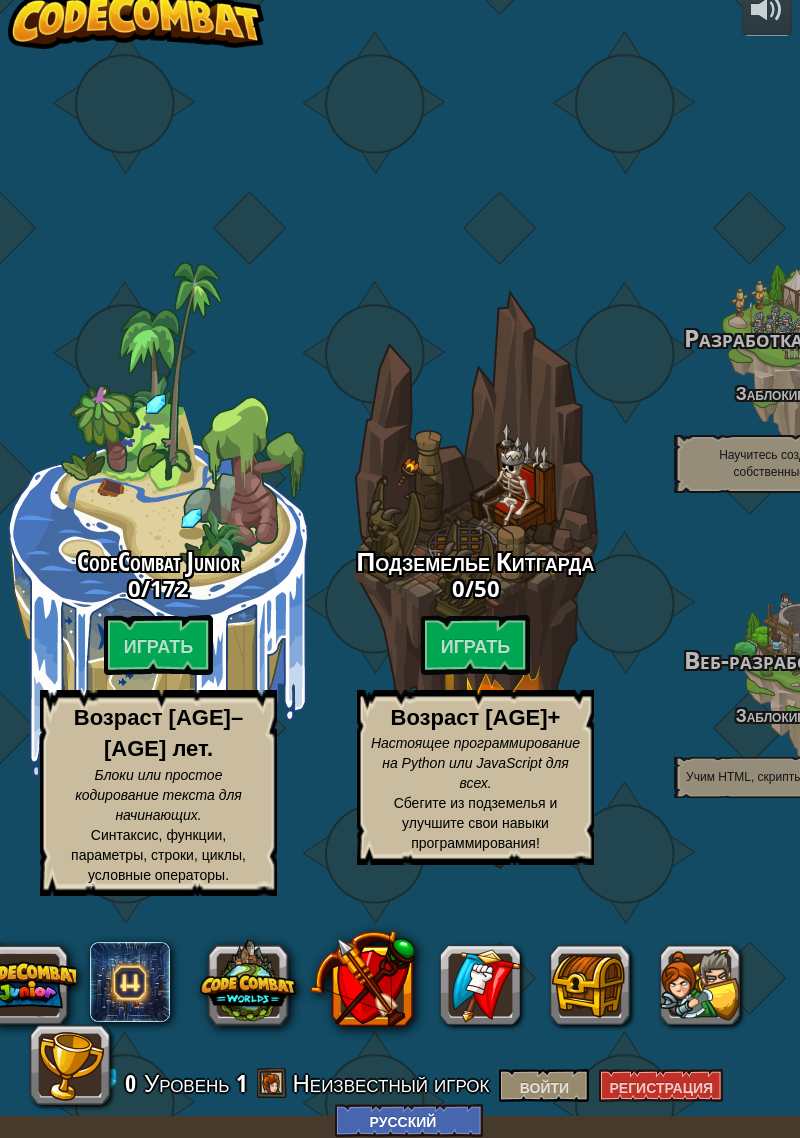click on "0 Уровень 1 Неизвестный игрок Войти Регистрация Английский (США) Английский (Великобритания) 简体中文 繁體中文 русский испанский (ES) español (América Latina) французский Português (Португалия) Португальский (Бразилия) ---------------------------------- العربية azərbaycan dili български език Катала čeština датский Deutsch (Германия) Deutsch (Австрия) Deutsch (Швейцария) Эстония Ελληνικά эсперанто филиппинский فارسی Галего 한국어 ʻŌlelo Hawaiʻi עברית hrvatski jezik мадьяр Бахаса Индонезия Итальяно қазақ тілі lietuvių kalba latviešu te reo Māori Македонски Мэн Хэнсон Монгол хэл Бахаса Мелаю မြန်မာစကား Nederlands (België) Нидерланды (Nederland)" at bounding box center (404, 1102) 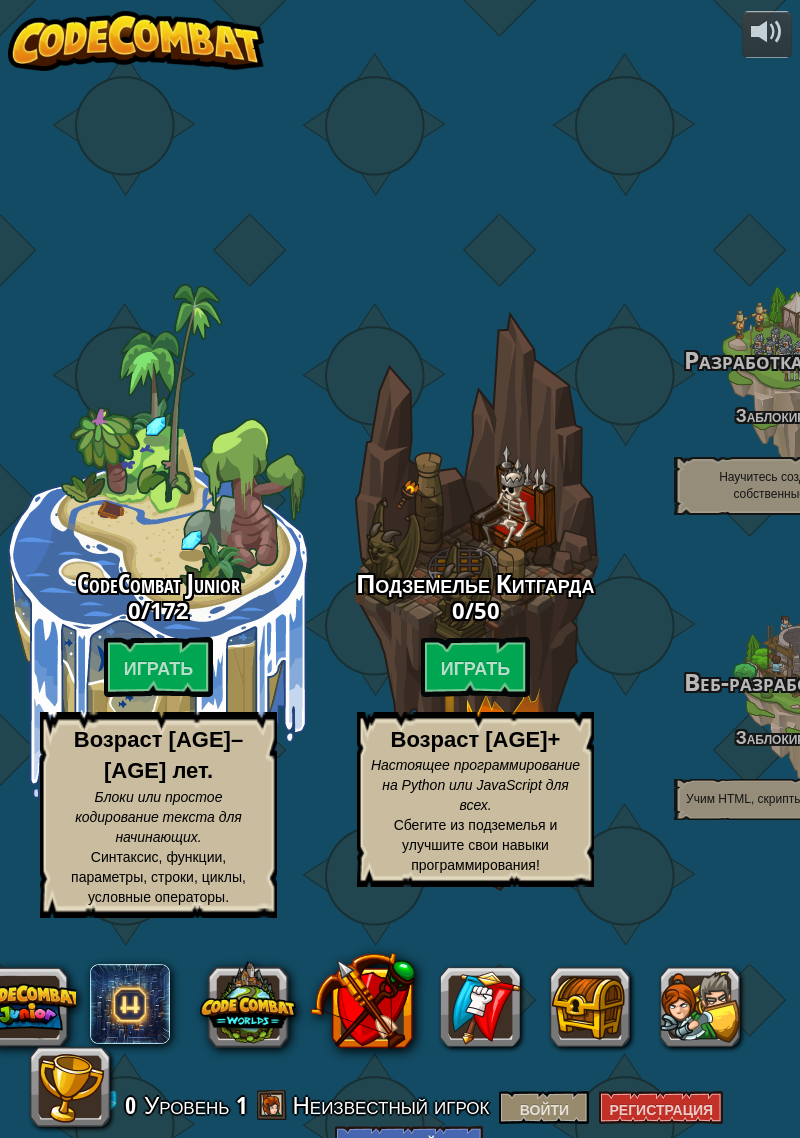 click at bounding box center [396, 1047] 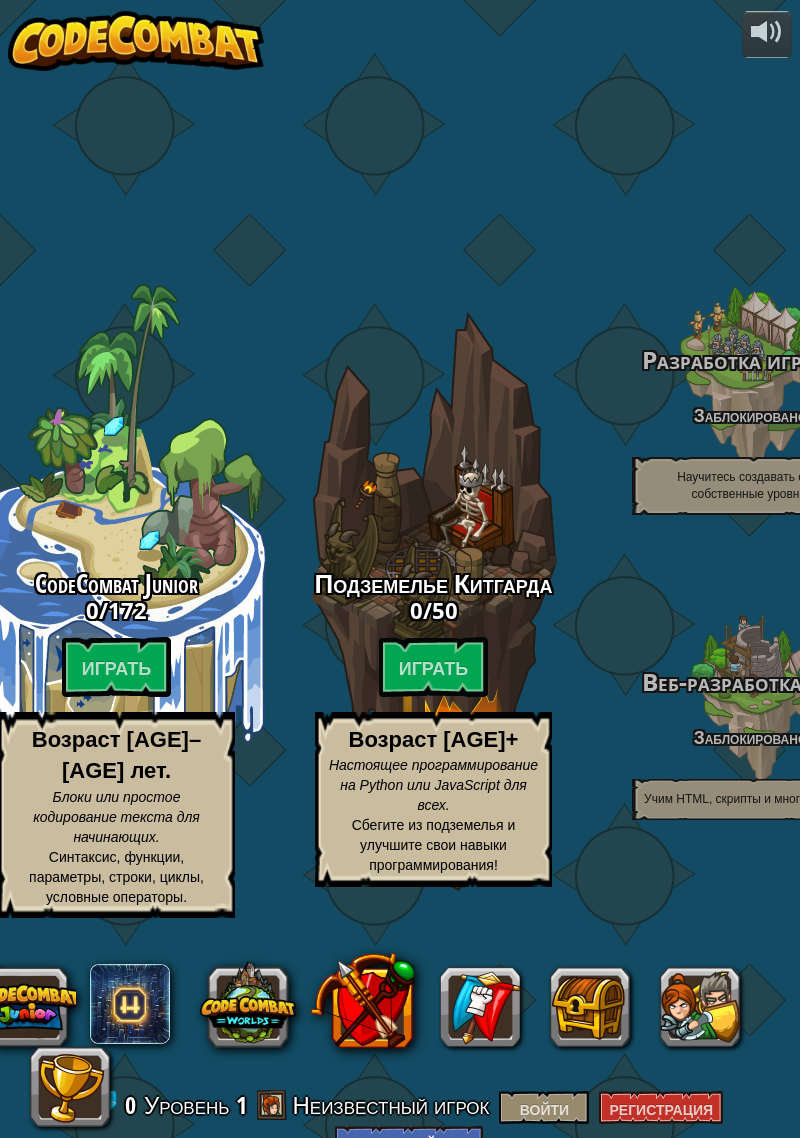 scroll, scrollTop: 0, scrollLeft: 0, axis: both 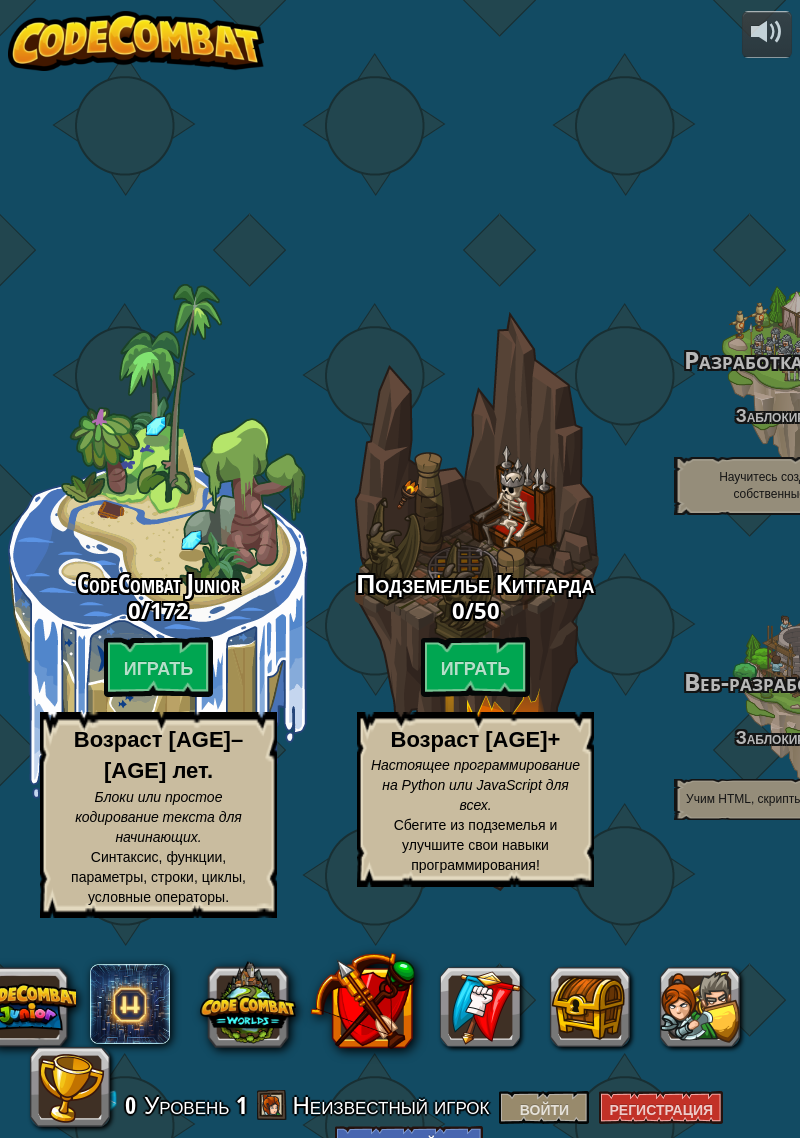 click on "Играть" at bounding box center (476, 668) 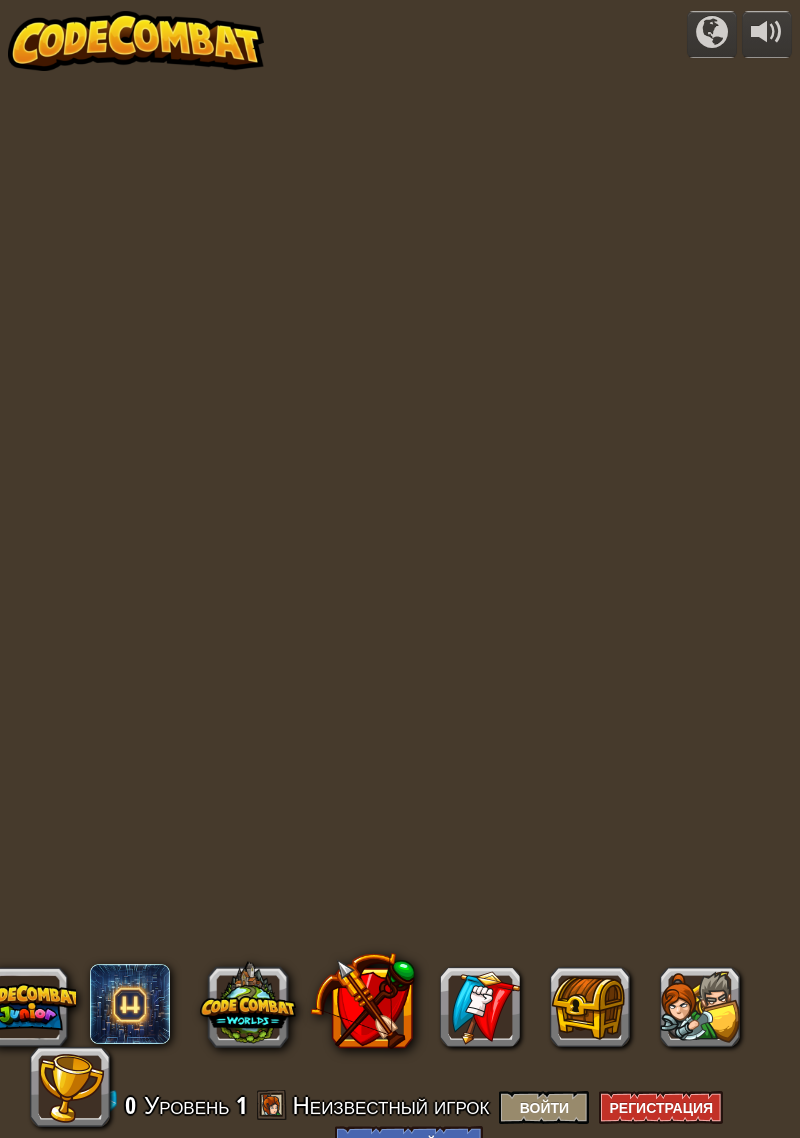 select on "ru" 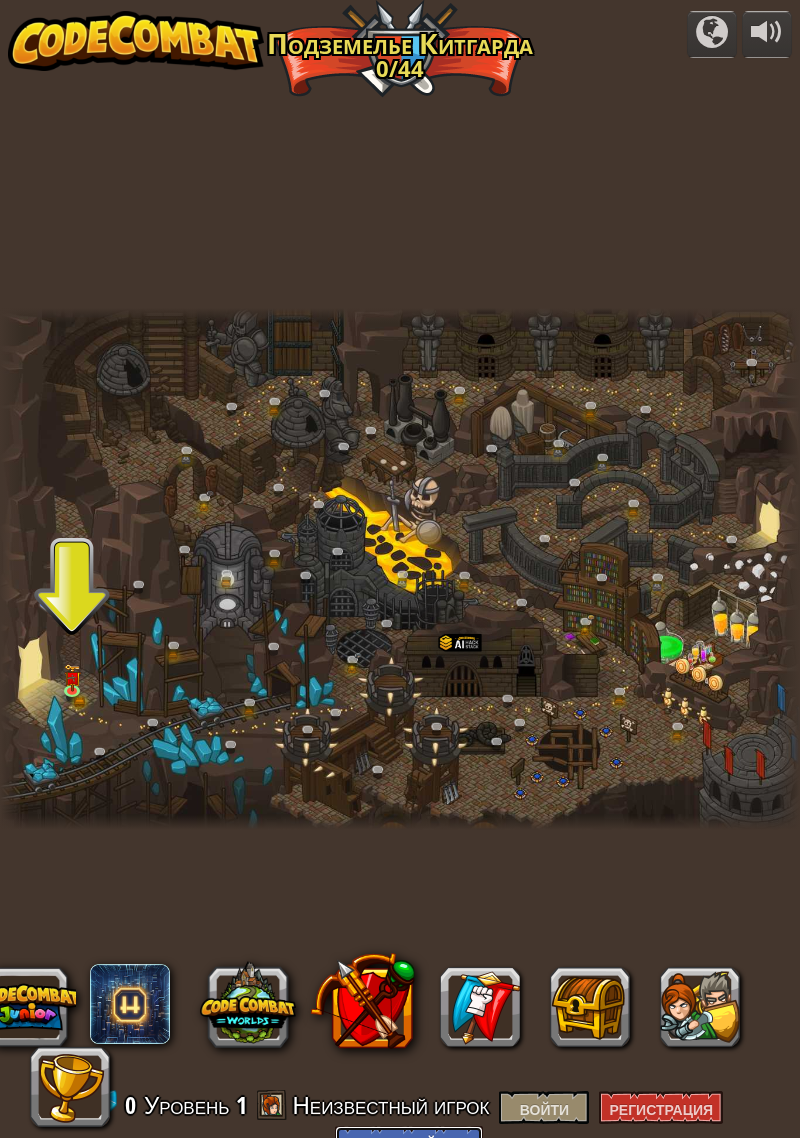 click on "Английский (США) Английский (Великобритания) 简体中文 繁體中文 русский испанский (ES) español (América Latina) французский Português (Португалия) Португальский (Бразилия) ---------------------------------- العربية azərbaycan dili български език Катала čeština датский Deutsch (Германия) Deutsch (Австрия) Deutsch (Швейцария) Эстония Ελληνικά эсперанто филиппинский فارسی Галего 한국어 ʻŌlelo Hawaiʻi עברית hrvatski jezik мадьяр Бахаса Индонезия Итальяно қазақ тілі lietuvių kalba latviešu te reo Māori Македонски Мэн Хэнсон Монгол хэл Бахаса Мелаю မြန်မာစကား Nederlands (België) Нидерланды (Nederland) 日本語 Norsk Bokmål норвежский нюнорск узбекский Svenska" at bounding box center (409, 1142) 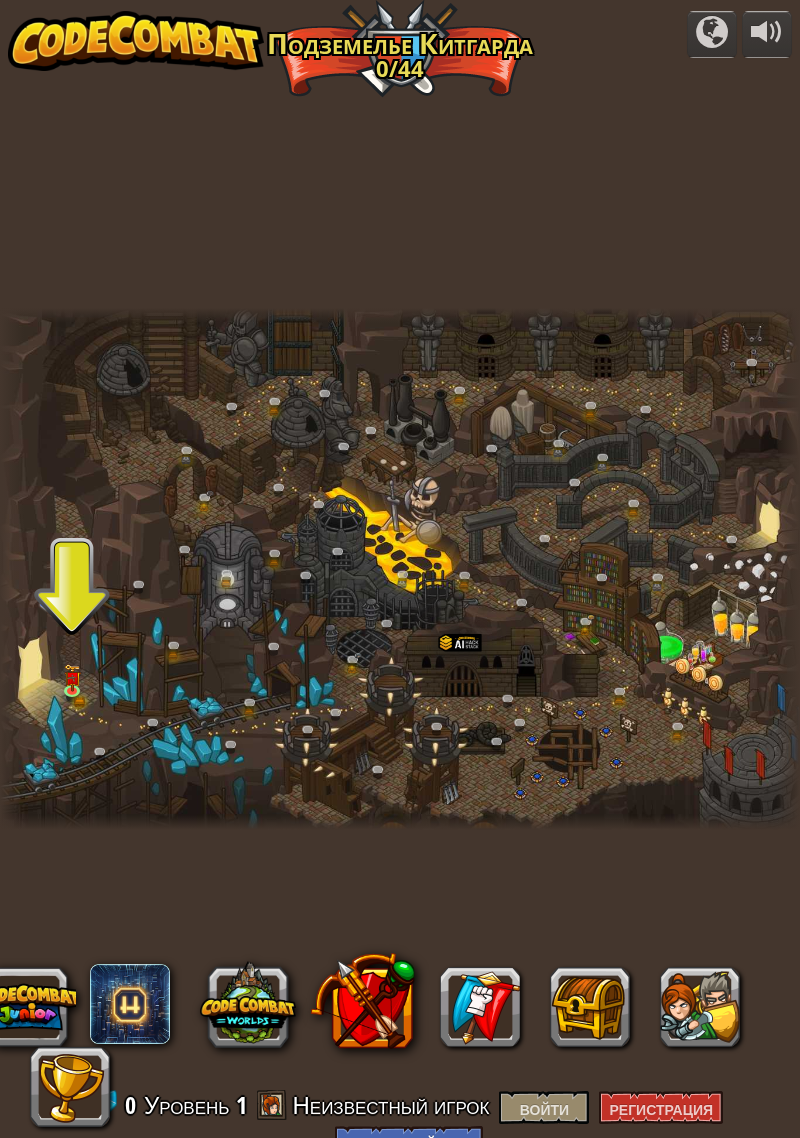 click on "0 Уровень 1 Неизвестный игрок Войти Регистрация Английский (США) Английский (Великобритания) 简体中文 繁體中文 русский испанский (ES) español (América Latina) французский Português (Португалия) Португальский (Бразилия) ---------------------------------- العربية azərbaycan dili български език Катала čeština датский Deutsch (Германия) Deutsch (Австрия) Deutsch (Швейцария) Эстония Ελληνικά эсперанто филиппинский فارسی Галего 한국어 ʻŌlelo Hawaiʻi עברית hrvatski jezik мадьяр Бахаса Индонезия Итальяно қазақ тілі lietuvių kalba latviešu te reo Māori Македонски Мэн Хэнсон Монгол хэл Бахаса Мелаю မြန်မာစကား Nederlands (België) Нидерланды (Nederland)" at bounding box center [404, 1124] 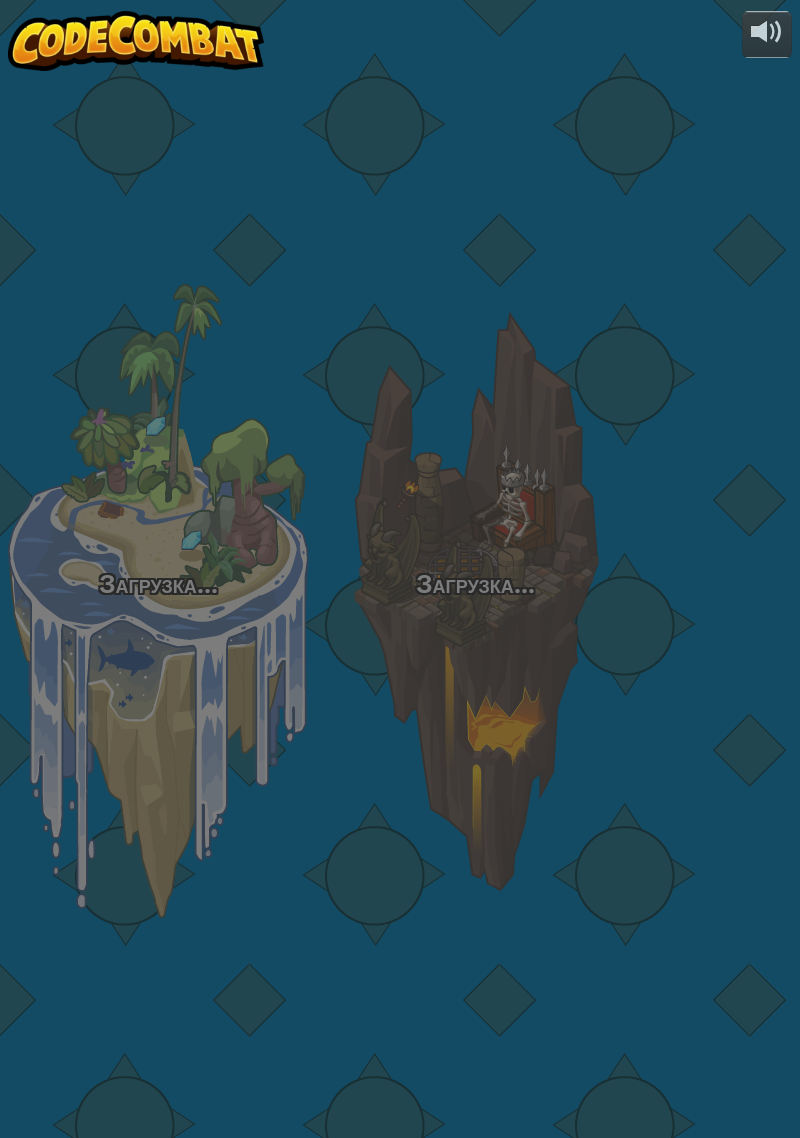 select on "ru" 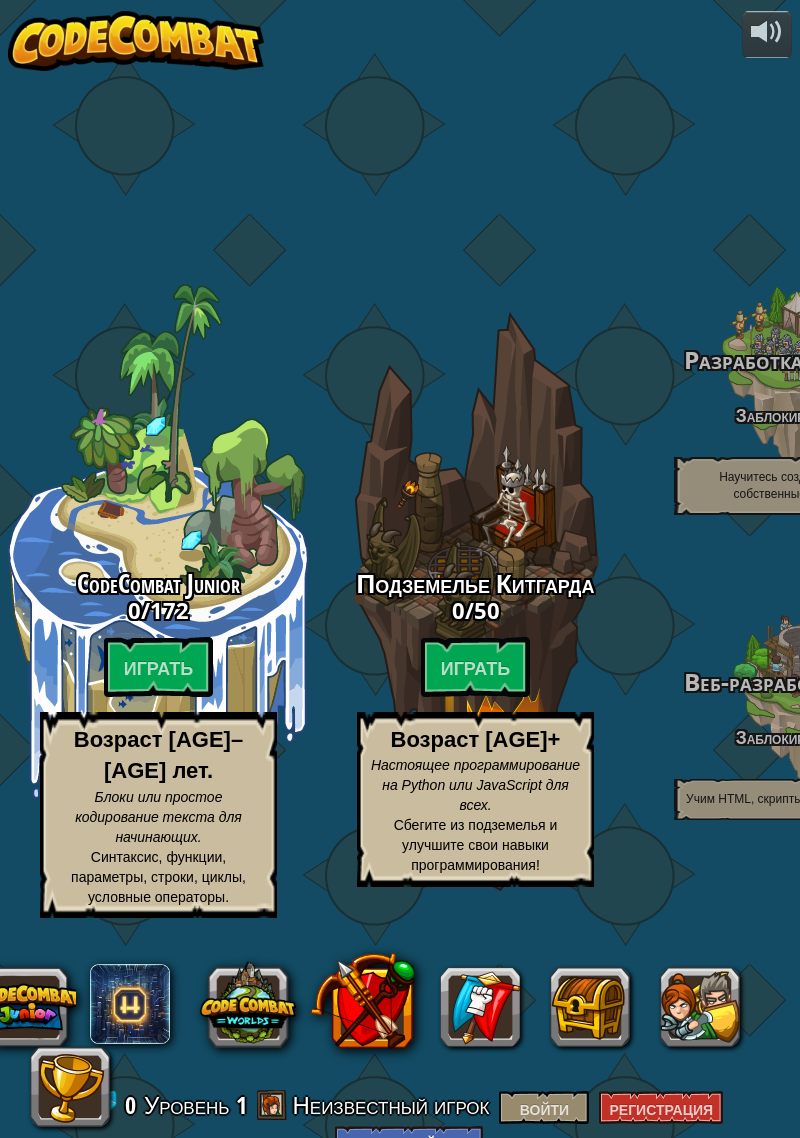 click at bounding box center (396, 1047) 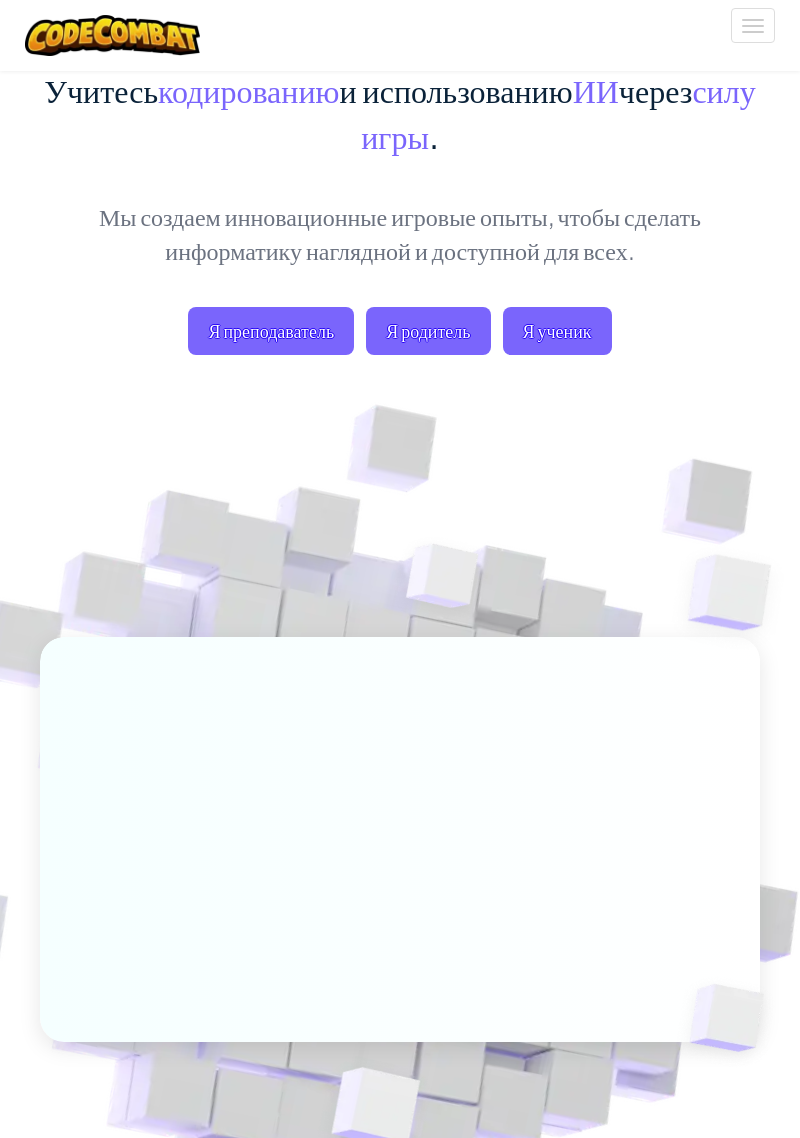 scroll, scrollTop: 179, scrollLeft: 0, axis: vertical 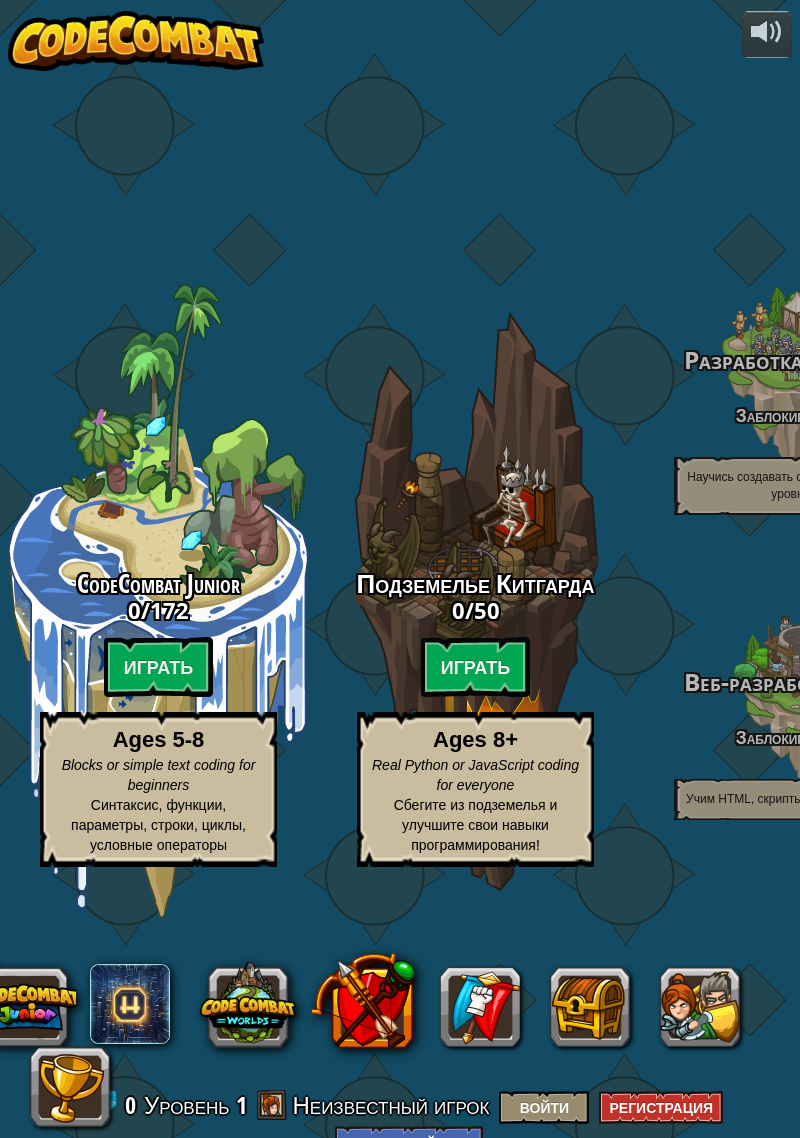 select on "ru" 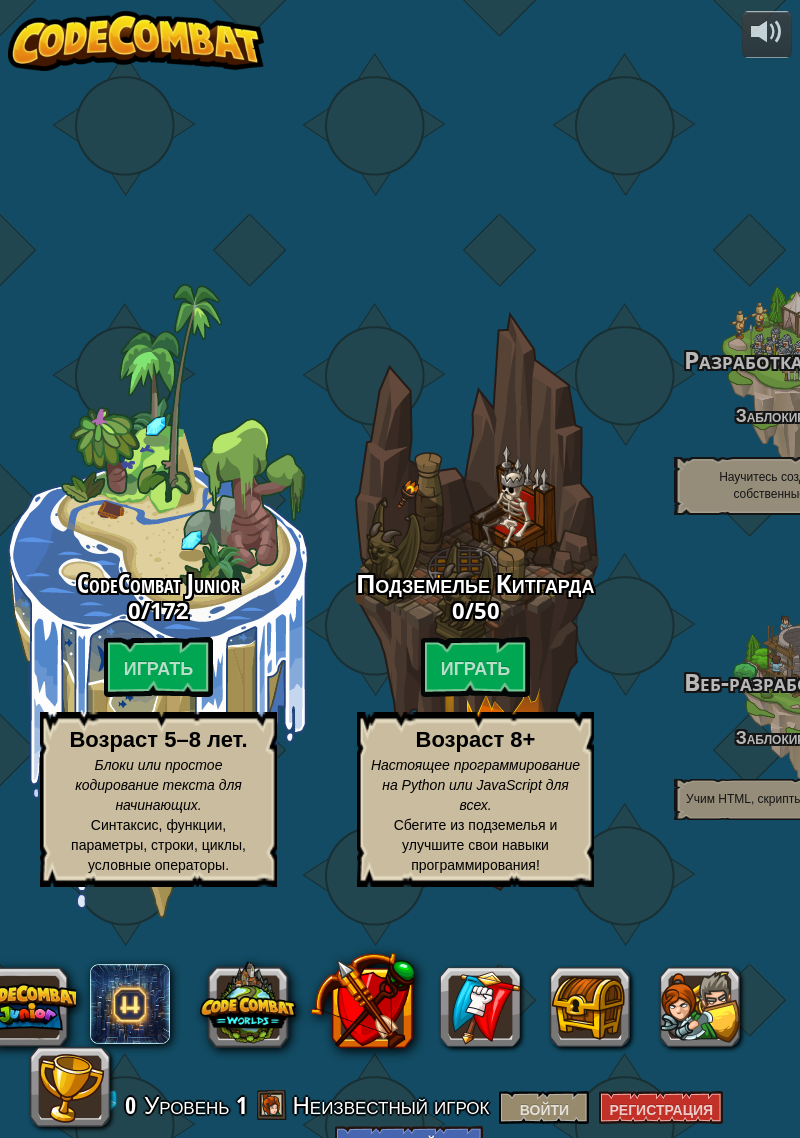 click at bounding box center (396, 1047) 